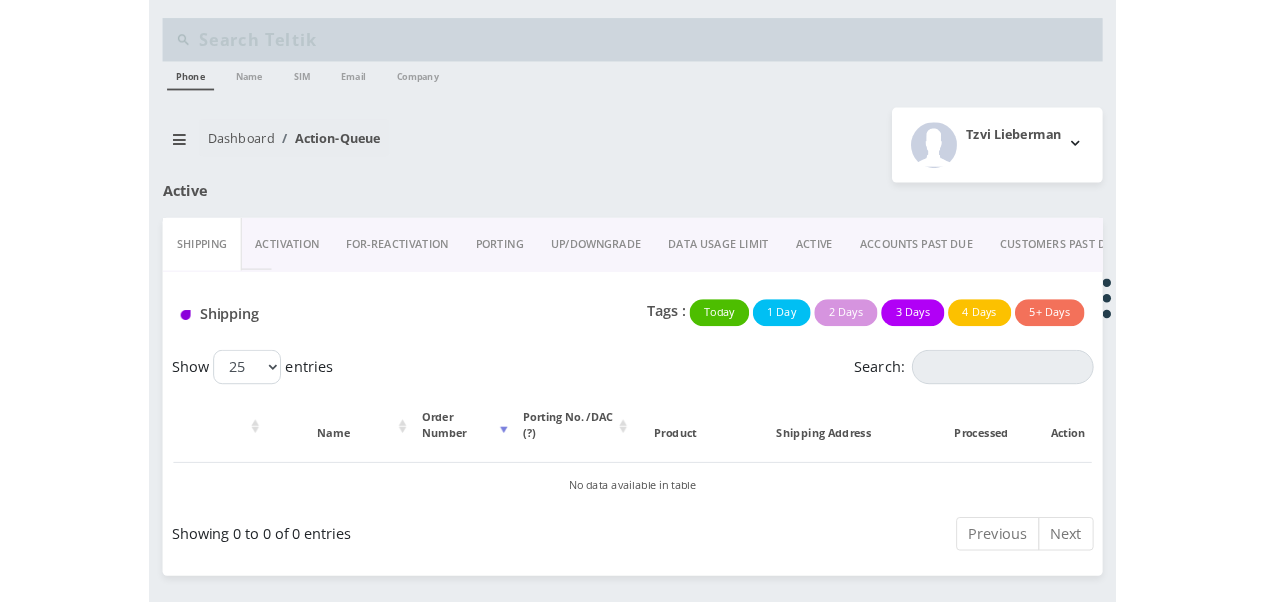 scroll, scrollTop: 0, scrollLeft: 0, axis: both 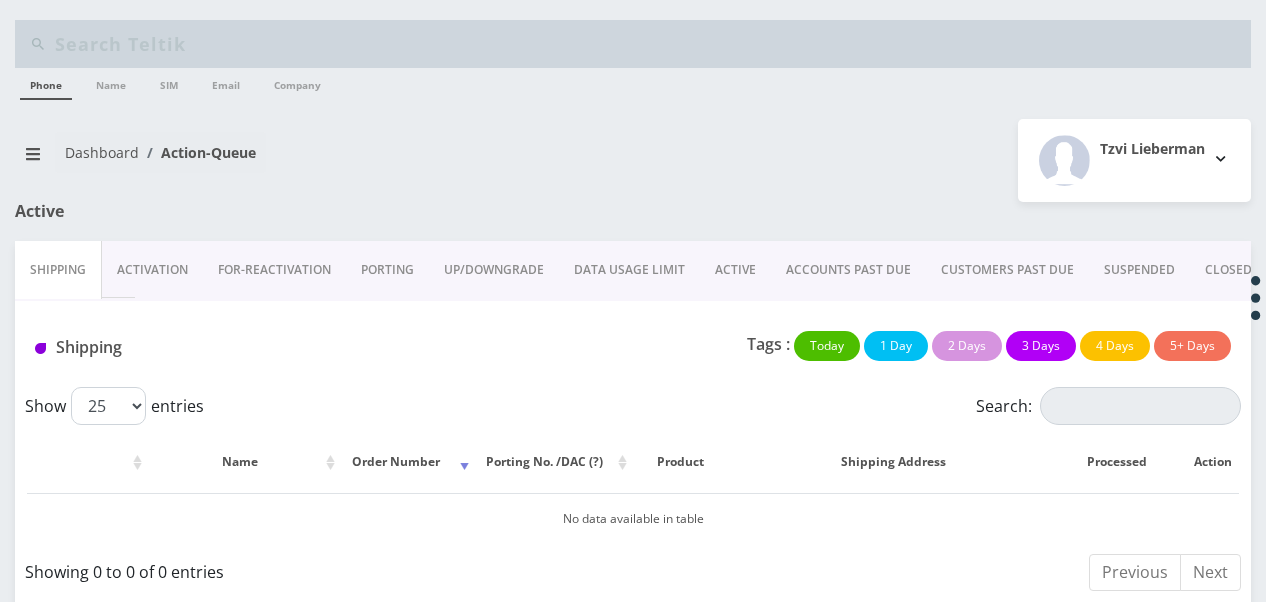click on "ACTIVE" at bounding box center [735, 270] 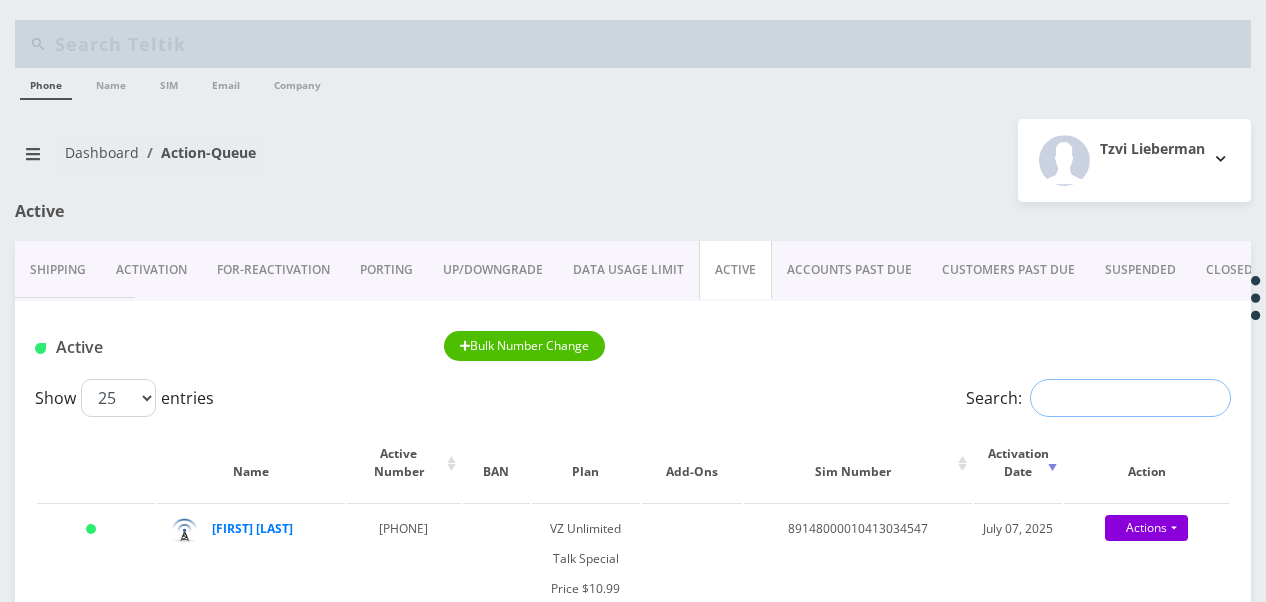 click on "Search:" at bounding box center (1130, 398) 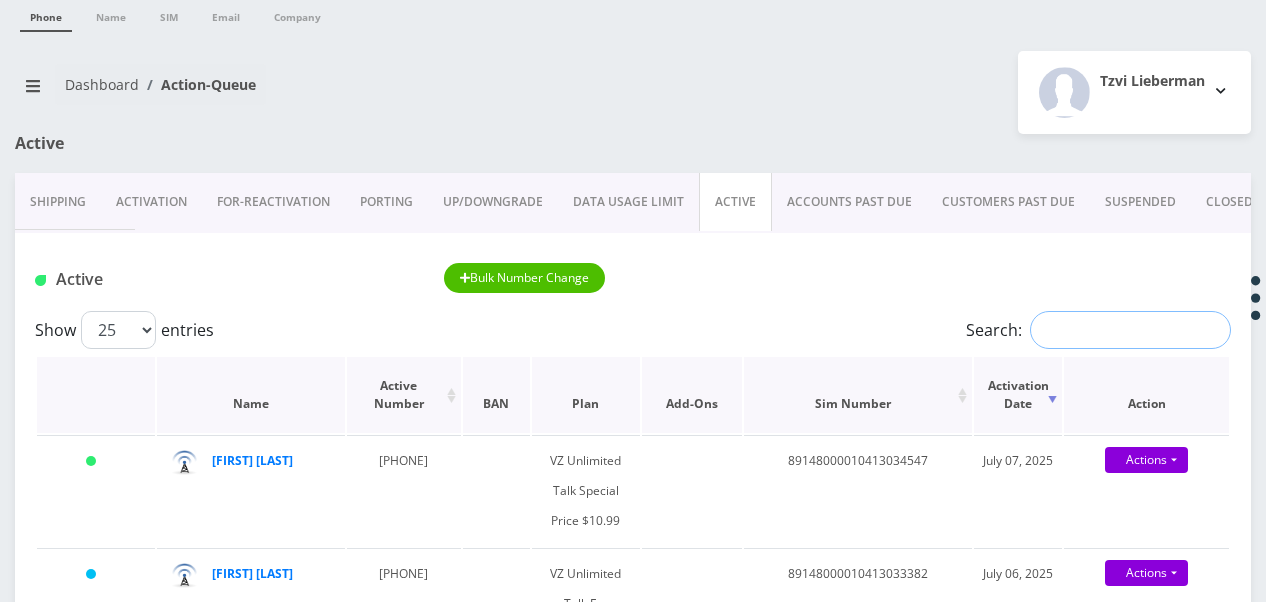 scroll, scrollTop: 100, scrollLeft: 0, axis: vertical 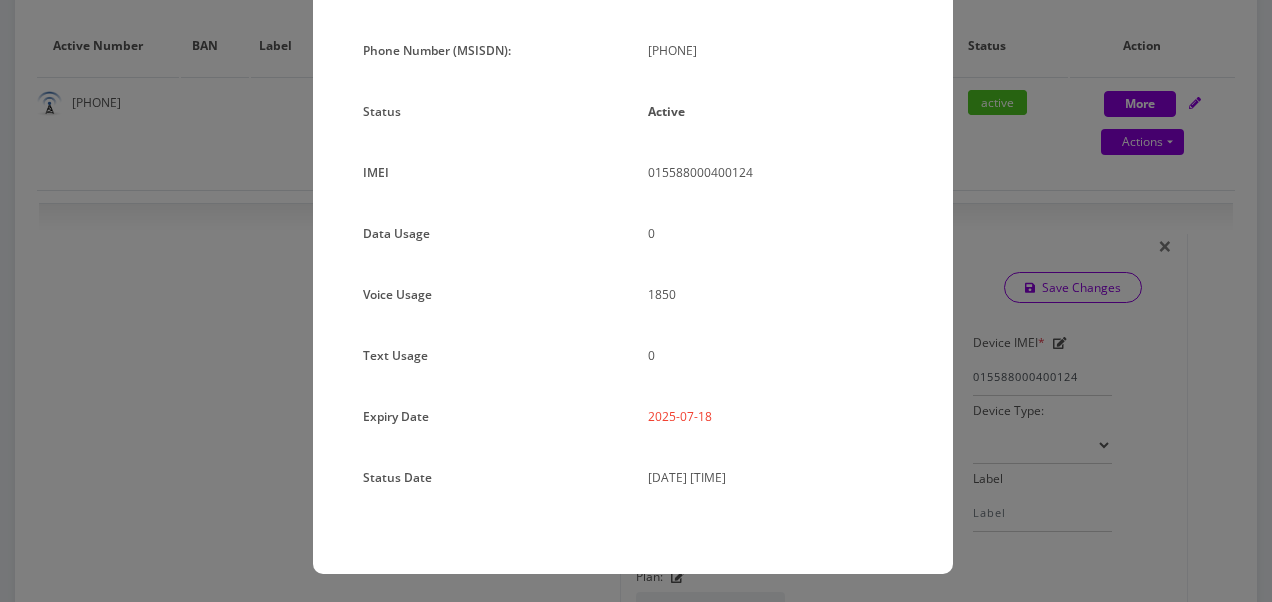 click on "×
Subscription Info
Plan Name
TT 4G Monthly Unlimited Voice Plan
Phone Number (MSISDN):
[PHONE]
Status
Active
IMEI
015588000400124
Data Usage" at bounding box center [636, 301] 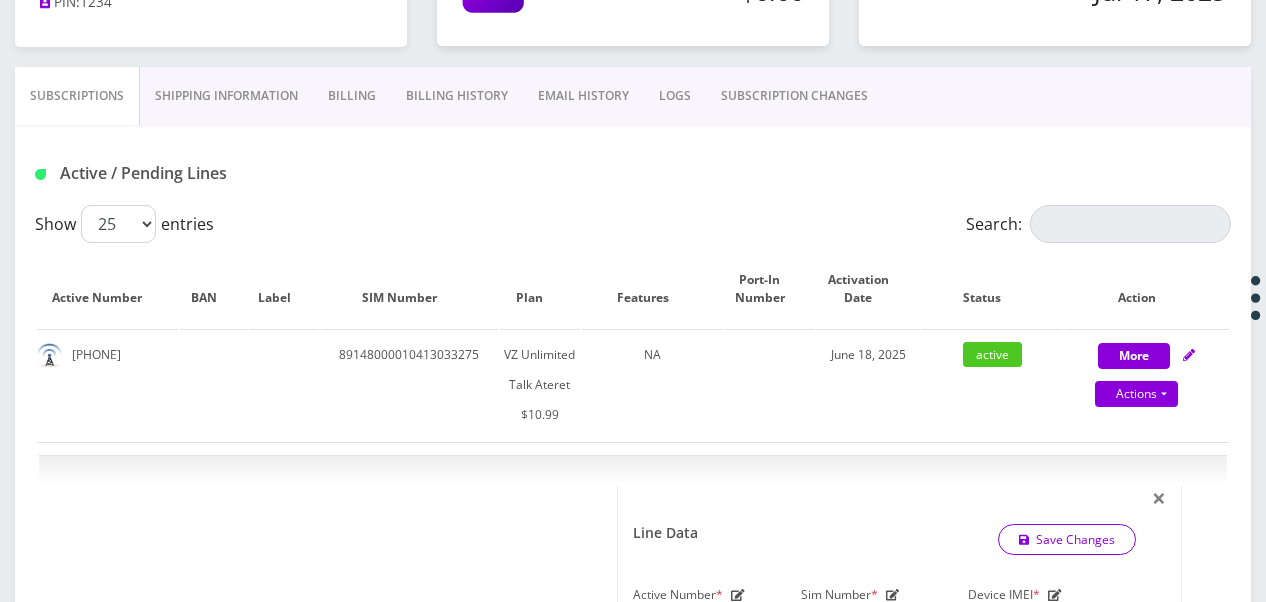 scroll, scrollTop: 200, scrollLeft: 0, axis: vertical 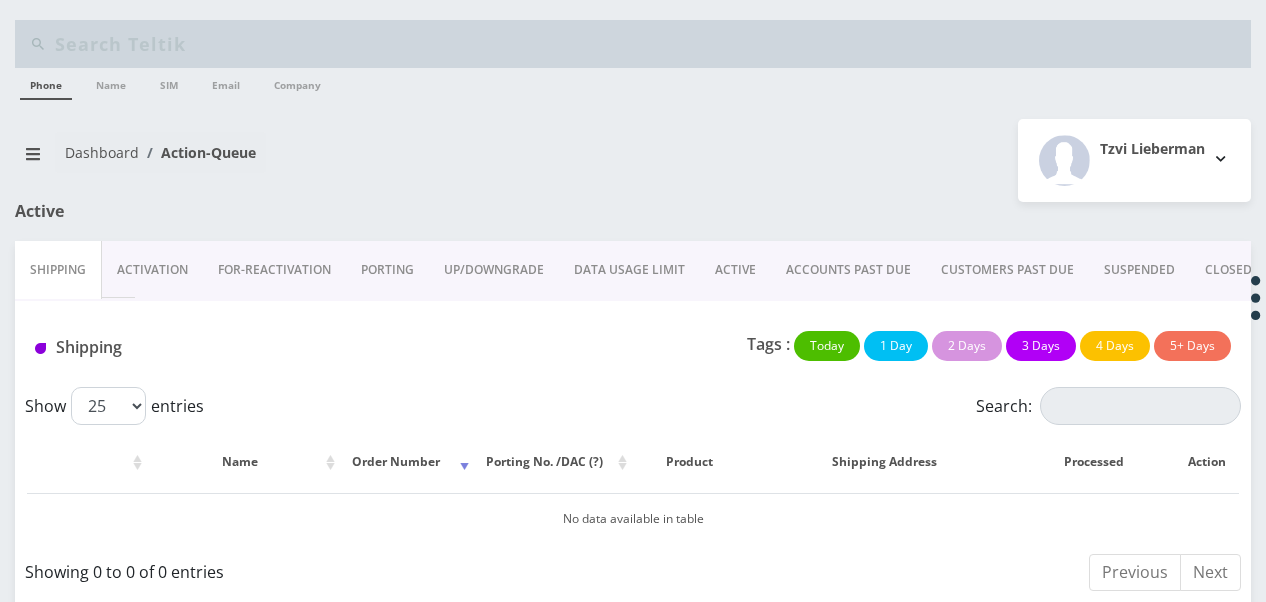 click on "ACTIVE" at bounding box center [735, 270] 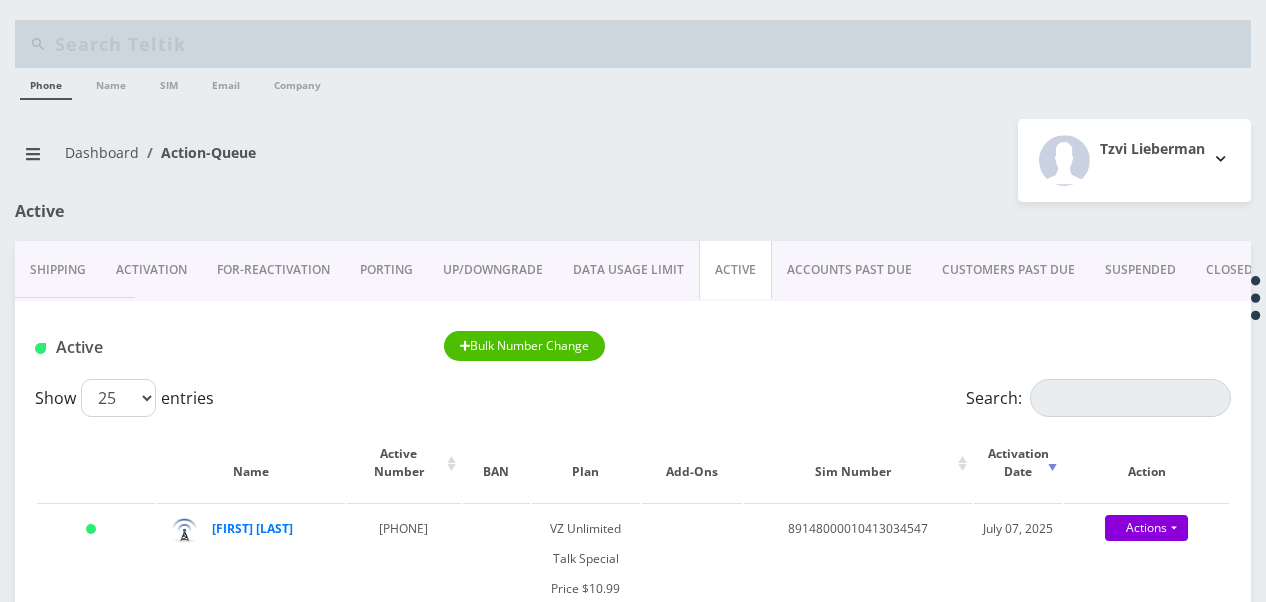 click on "Name Active Number BAN Plan Add-Ons Sim Number Activation Date Action
Today
[FIRST] [LAST]
516-580-9263 VZ Unlimited Talk Special Price $10.99 89148000010413034547 July 07, 2025
Actions
Suspend
Close Get Usage        Confirm  203127    Yesterday" at bounding box center [633, 1985] 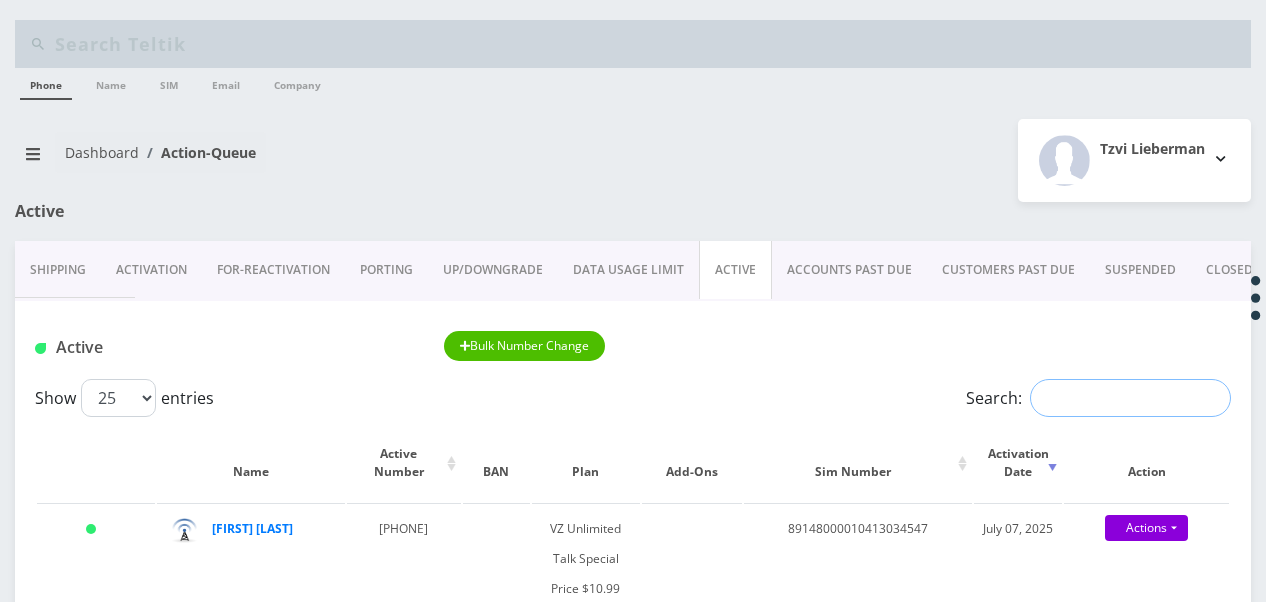 click on "Search:" at bounding box center [1130, 398] 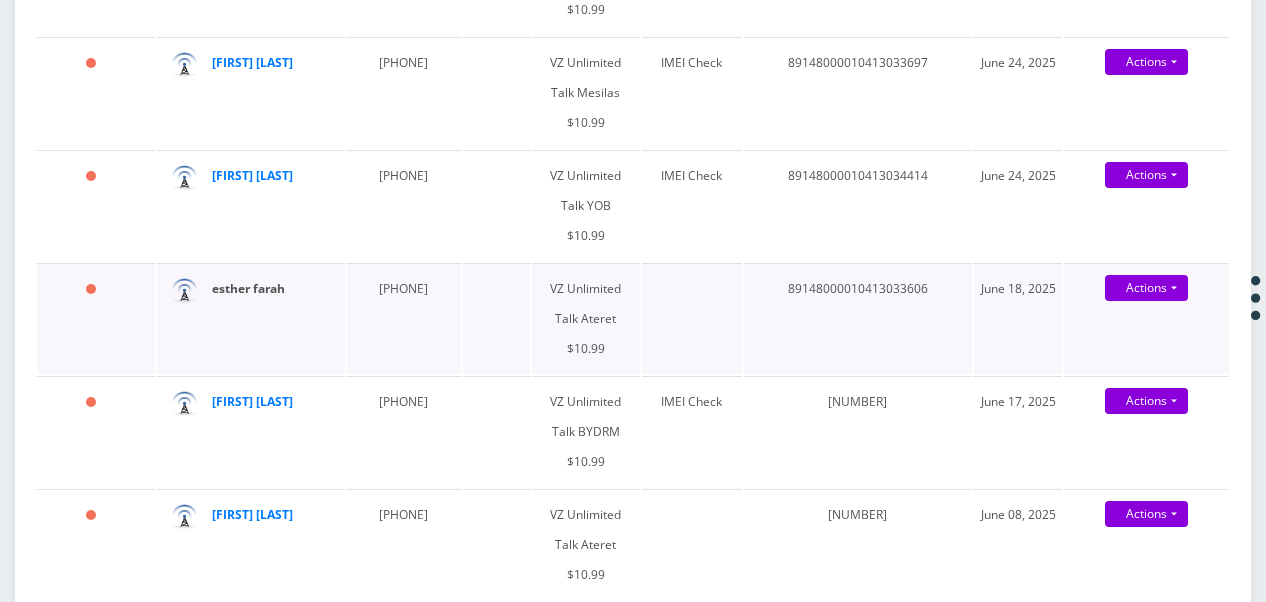 scroll, scrollTop: 700, scrollLeft: 0, axis: vertical 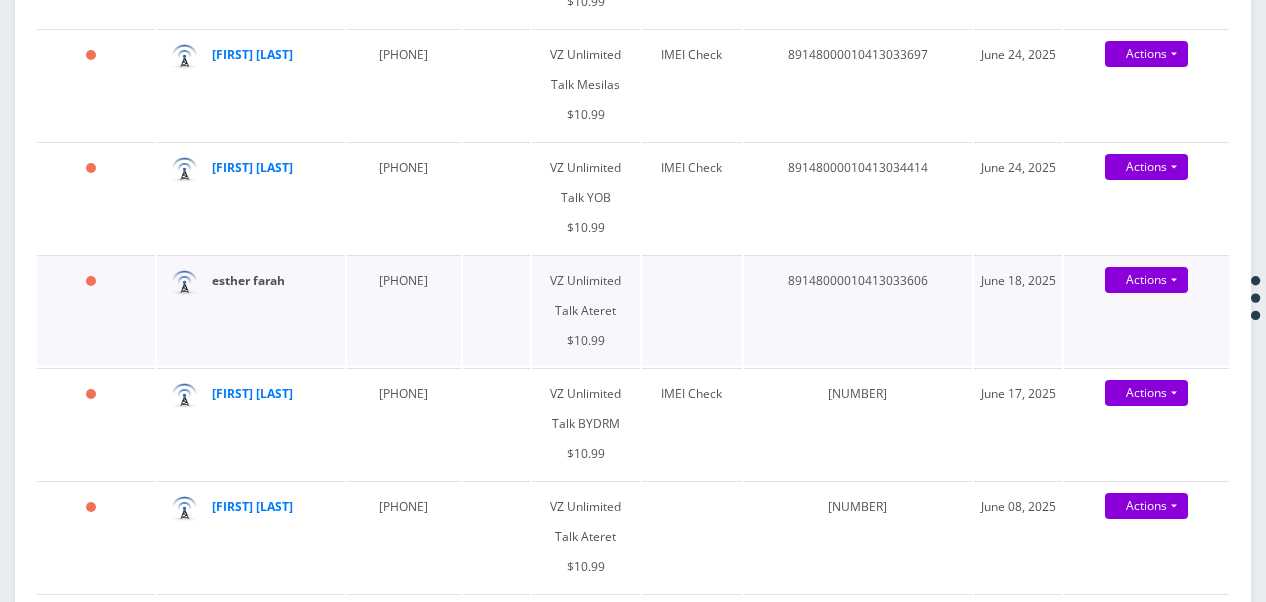 type on "[FIRST]" 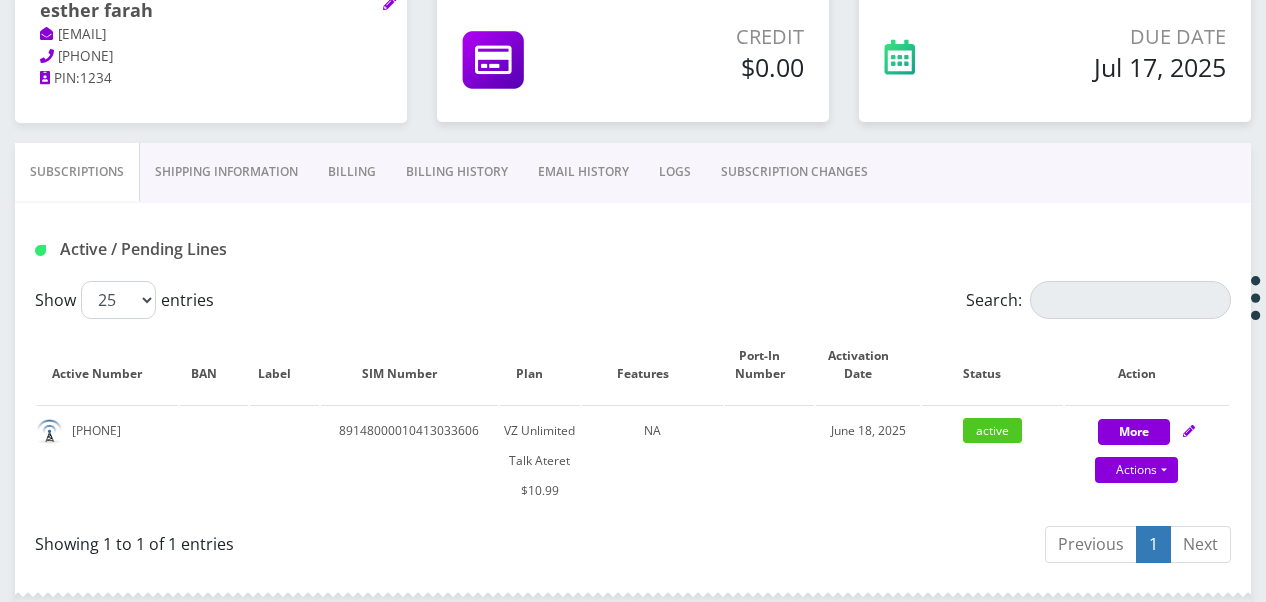 scroll, scrollTop: 300, scrollLeft: 0, axis: vertical 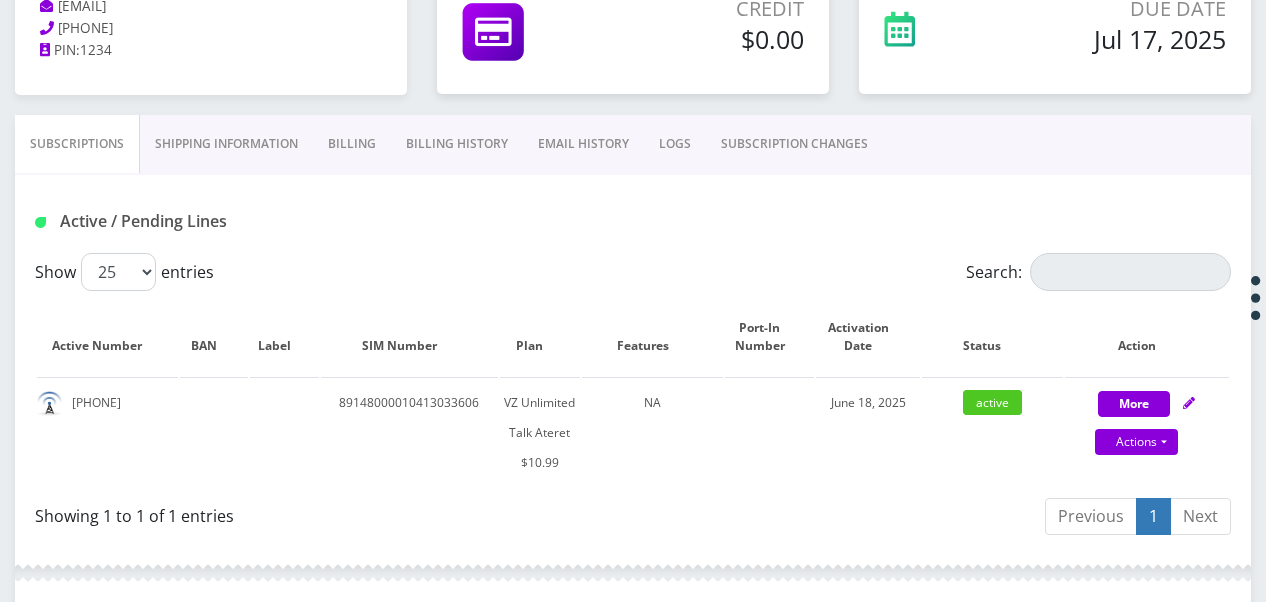 click on "SUBSCRIPTION CHANGES" at bounding box center [794, 144] 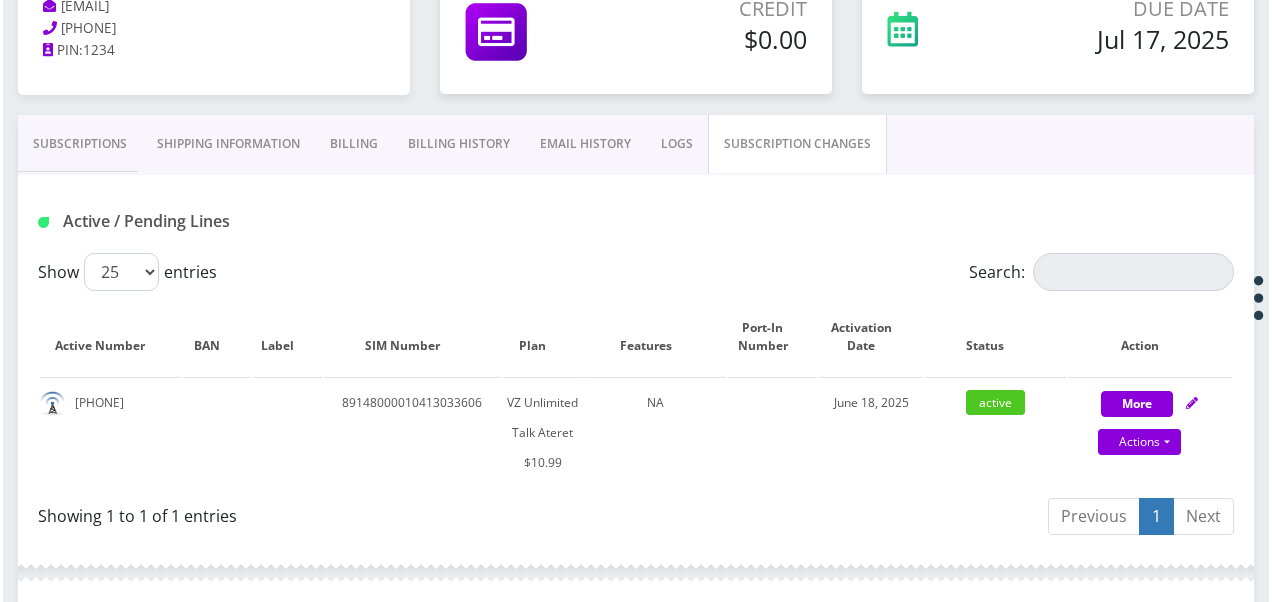 scroll, scrollTop: 278, scrollLeft: 0, axis: vertical 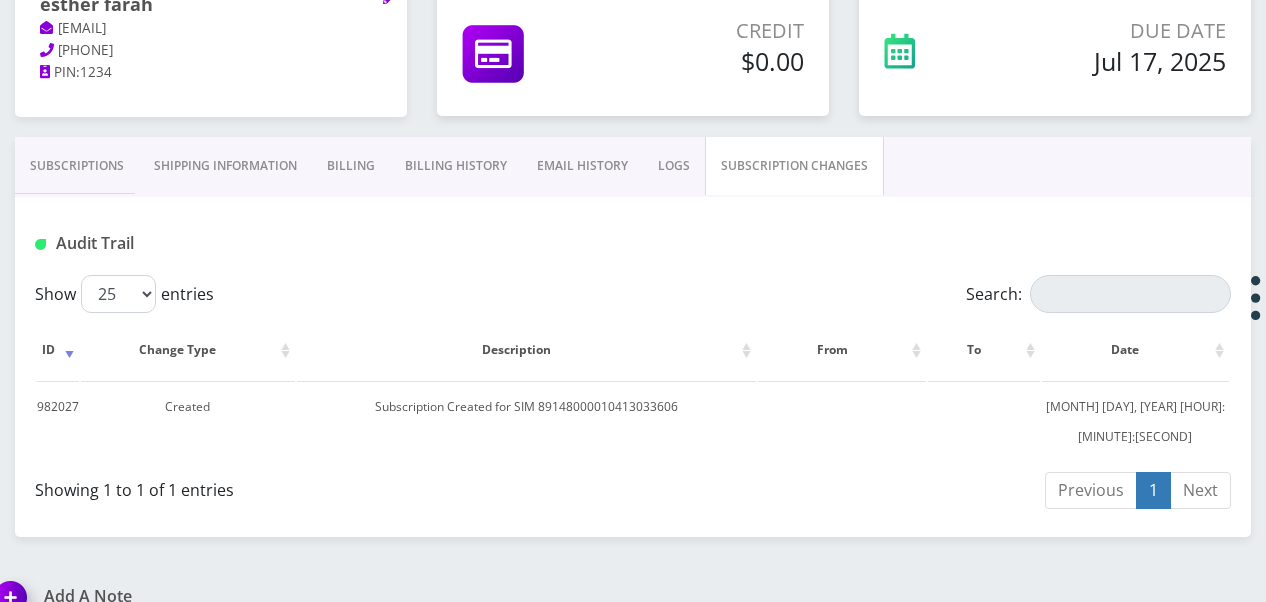 click on "Subscriptions" at bounding box center [77, 166] 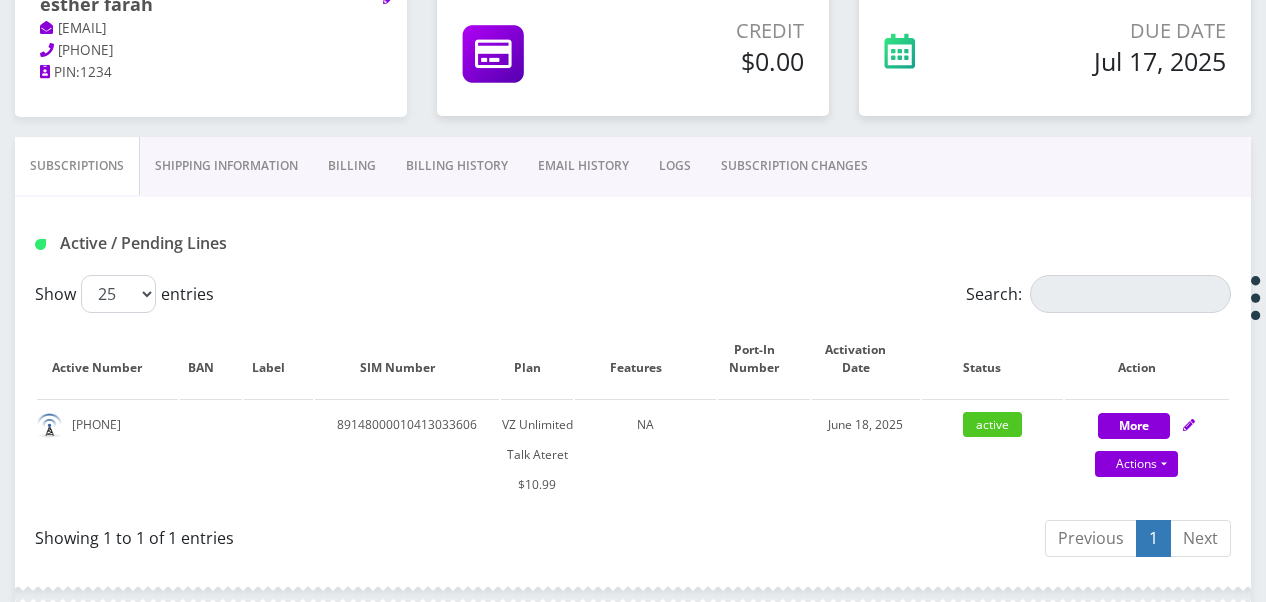 click on "SUBSCRIPTION CHANGES" at bounding box center [794, 166] 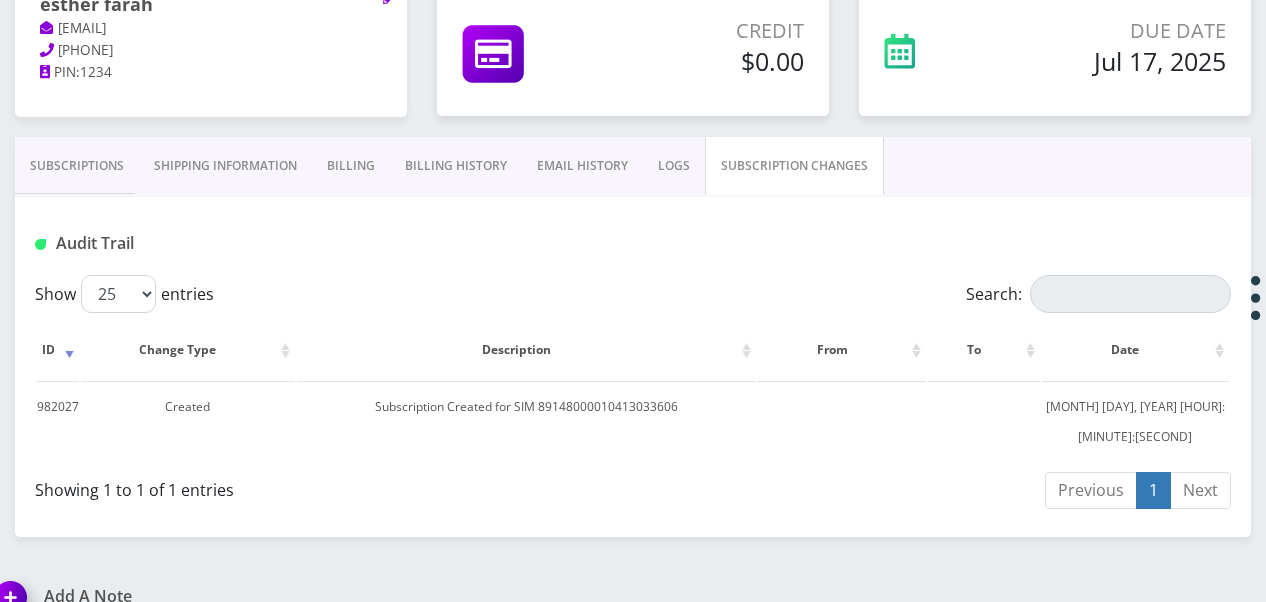 click on "Subscriptions" at bounding box center [77, 166] 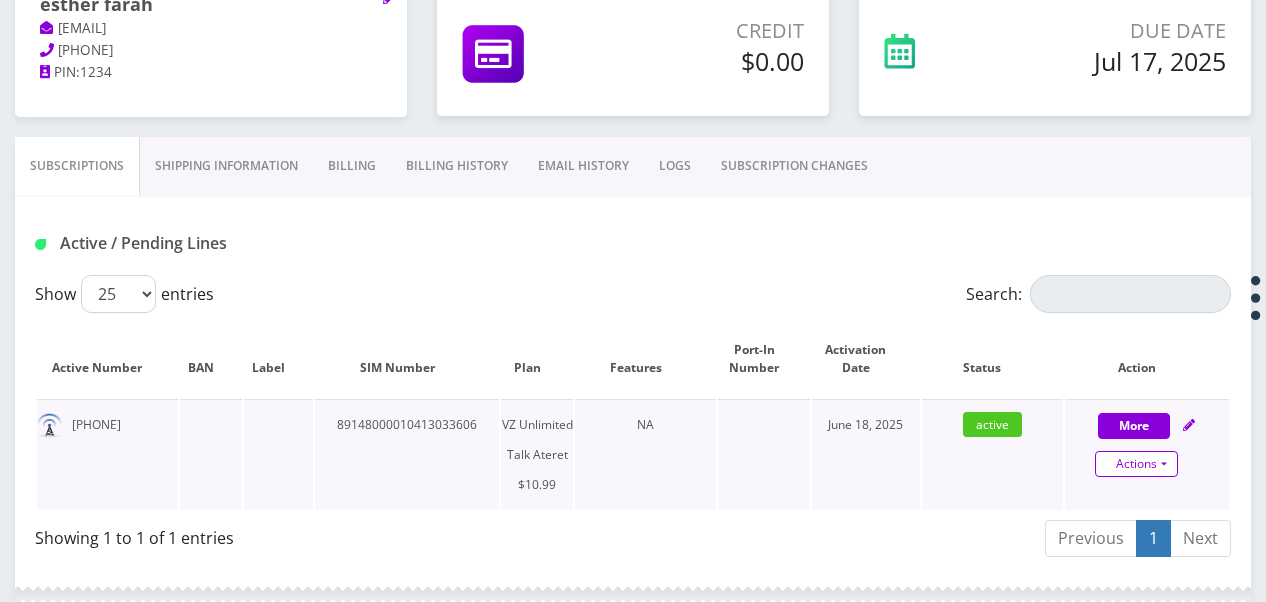 click on "Actions" at bounding box center [1136, 464] 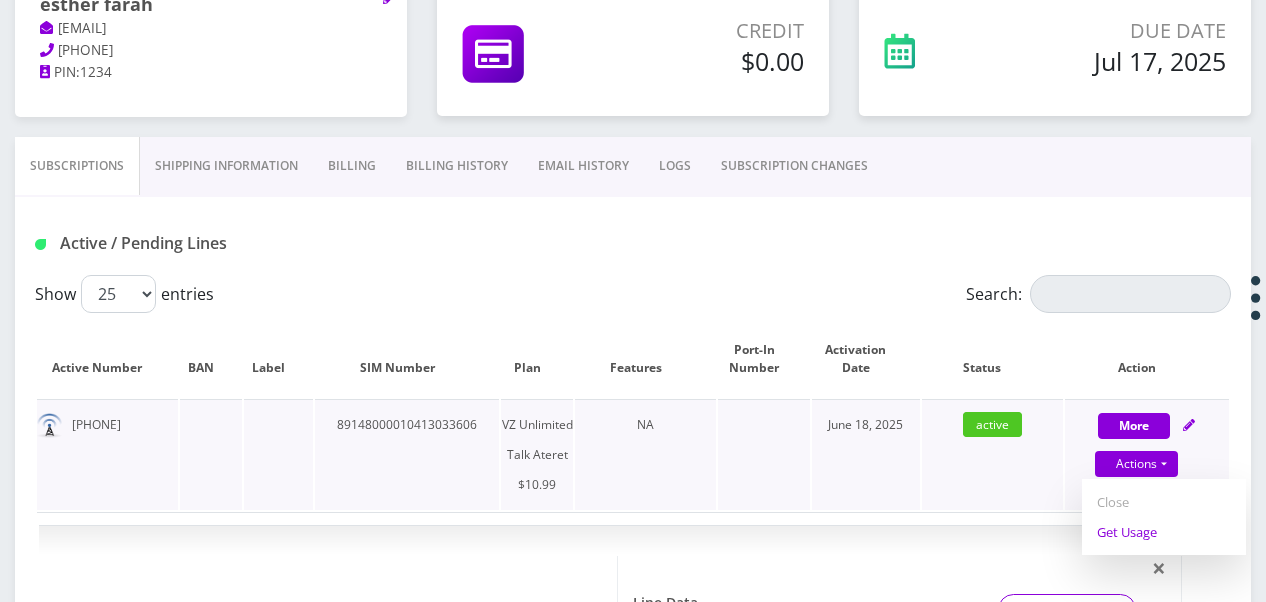 click on "Get Usage" at bounding box center (1164, 532) 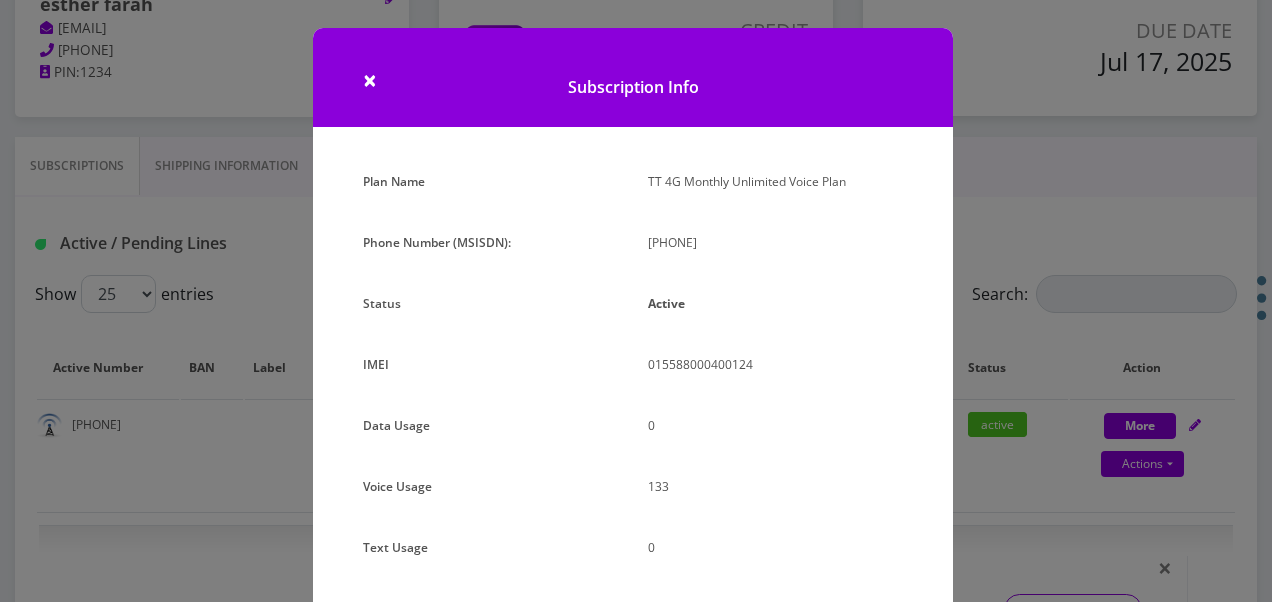 scroll, scrollTop: 192, scrollLeft: 0, axis: vertical 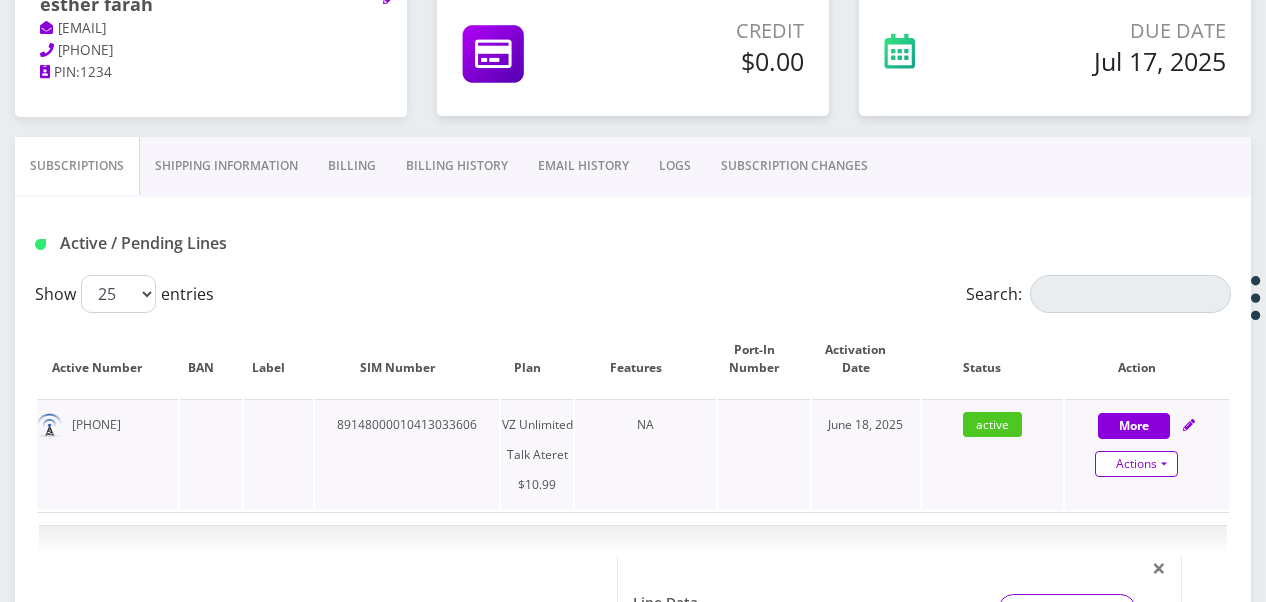 click on "Actions" at bounding box center (1136, 464) 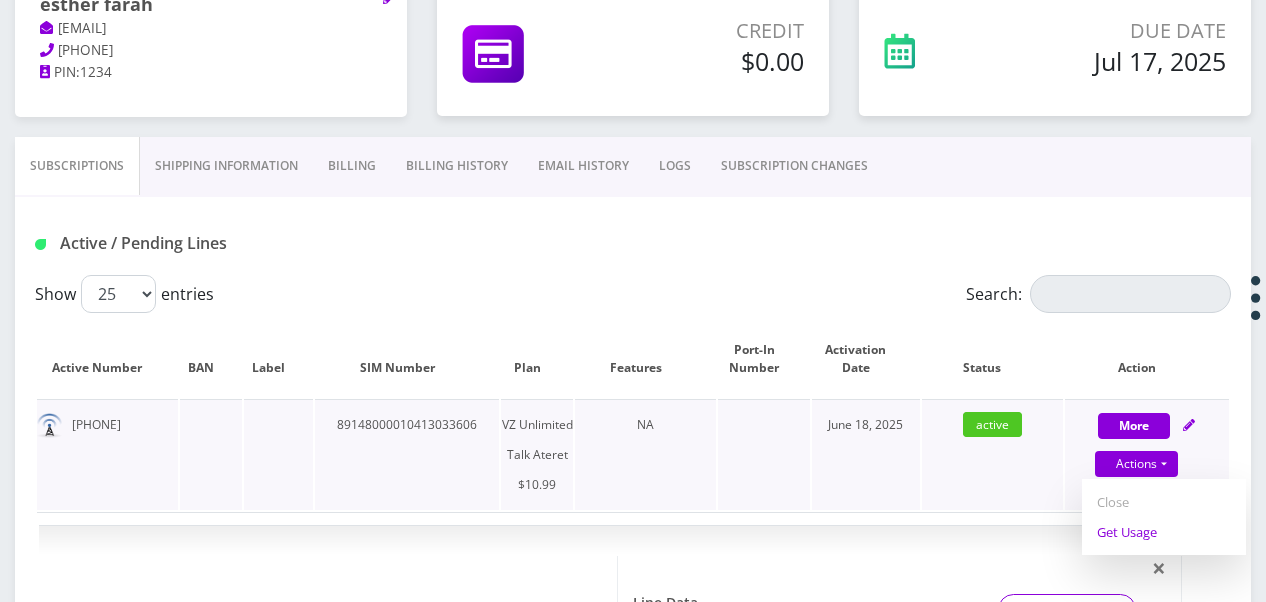 click on "Get Usage" at bounding box center (1164, 532) 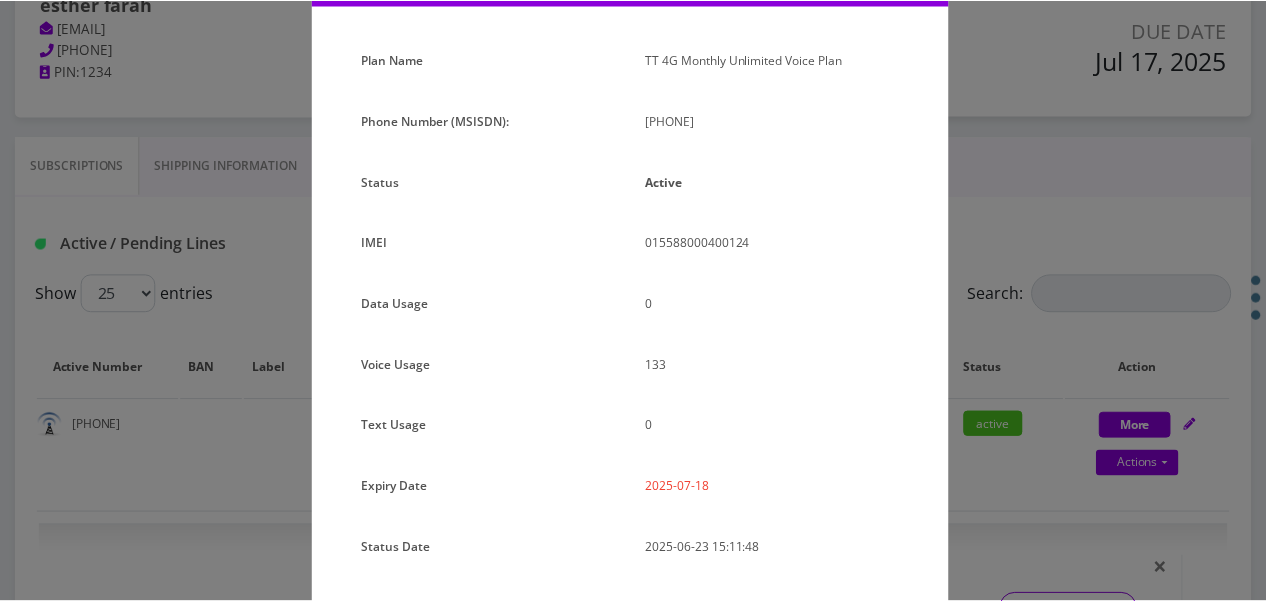 scroll, scrollTop: 92, scrollLeft: 0, axis: vertical 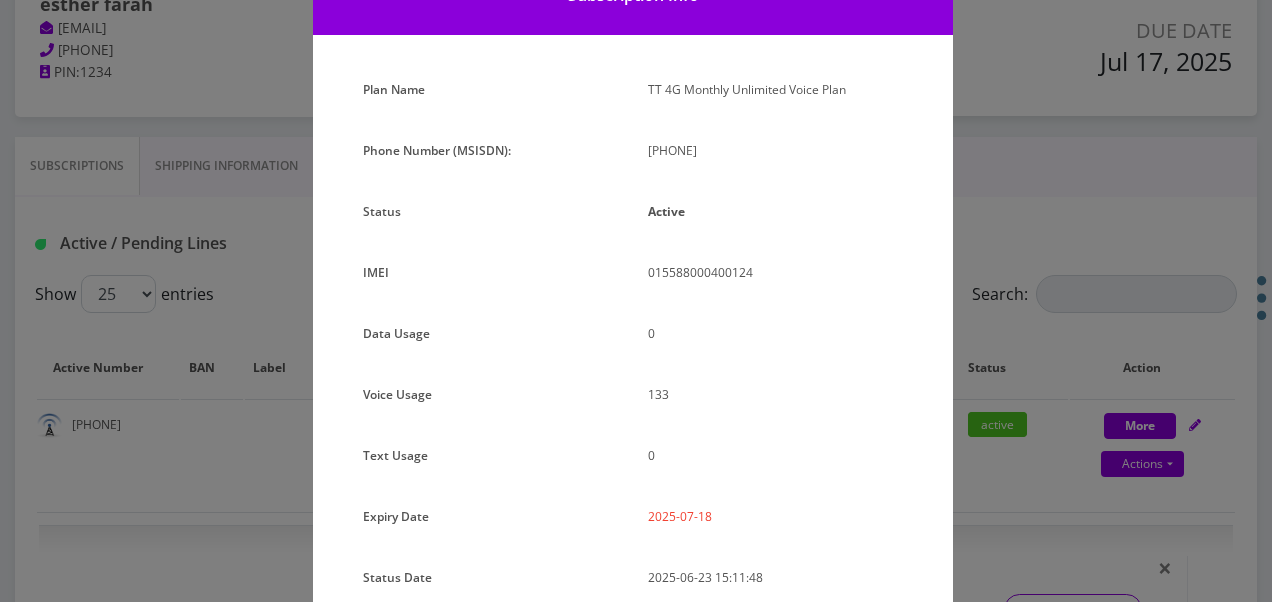 drag, startPoint x: 648, startPoint y: 152, endPoint x: 711, endPoint y: 165, distance: 64.327286 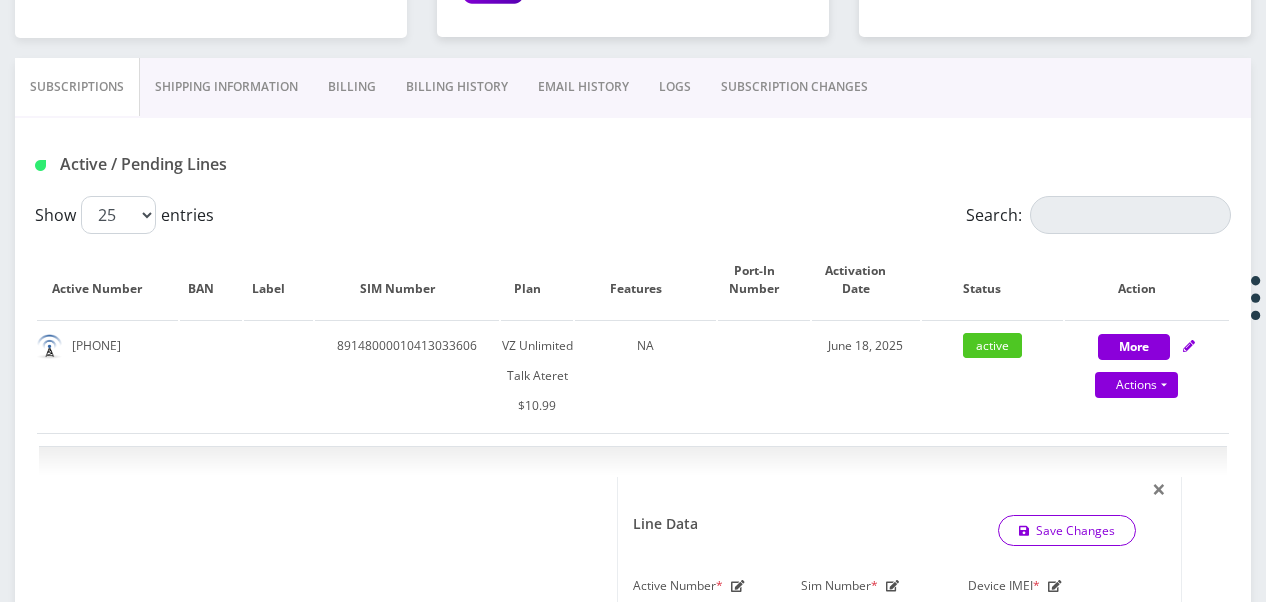 scroll, scrollTop: 269, scrollLeft: 0, axis: vertical 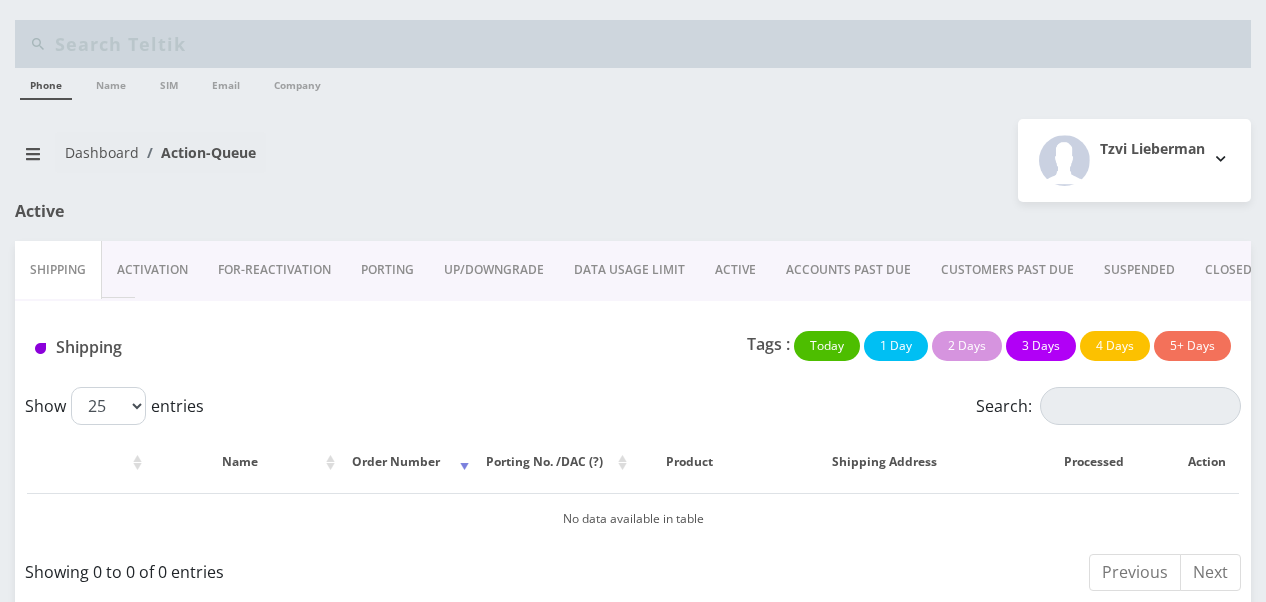 click on "ACTIVE" at bounding box center [735, 270] 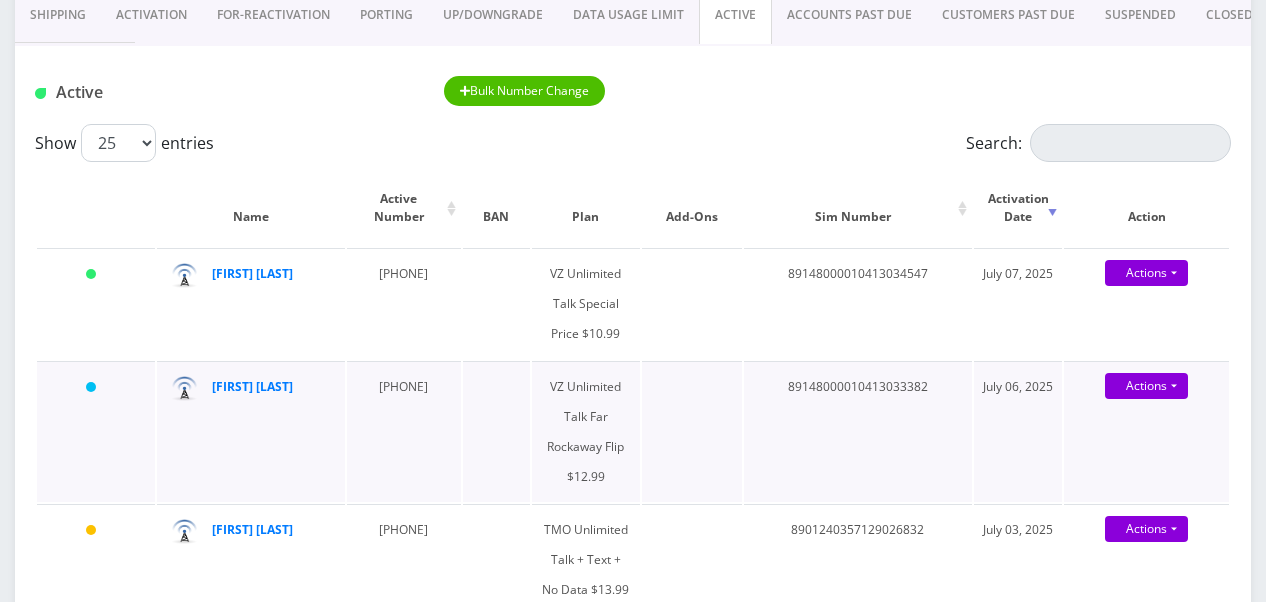 scroll, scrollTop: 300, scrollLeft: 0, axis: vertical 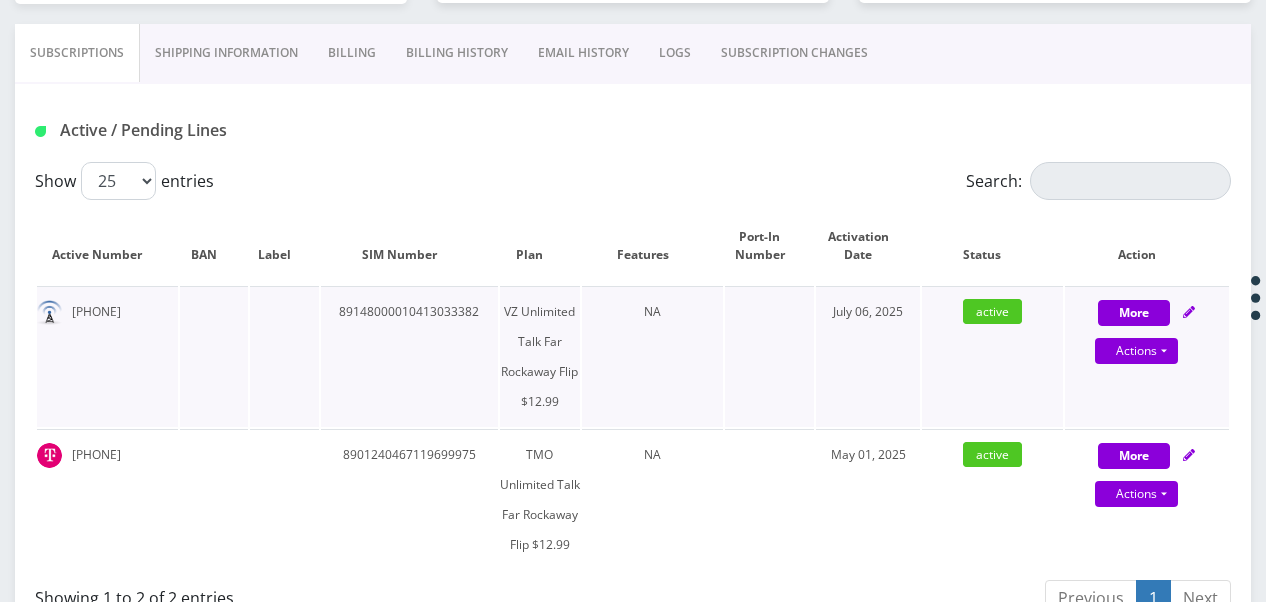 drag, startPoint x: 158, startPoint y: 302, endPoint x: 68, endPoint y: 303, distance: 90.005554 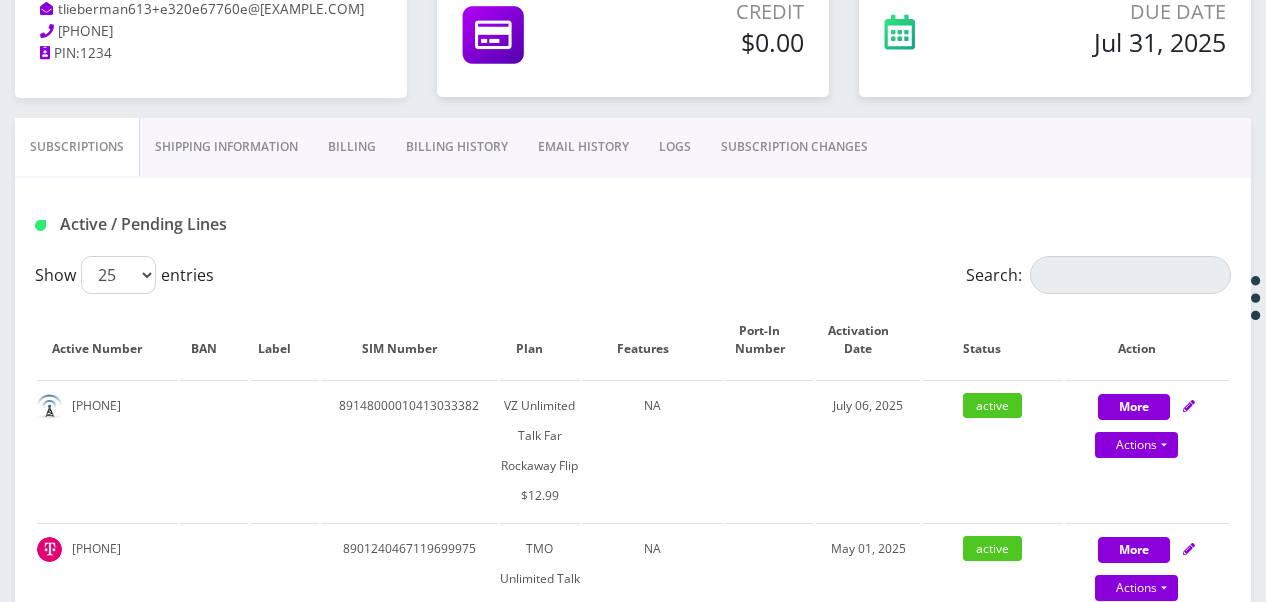 scroll, scrollTop: 300, scrollLeft: 0, axis: vertical 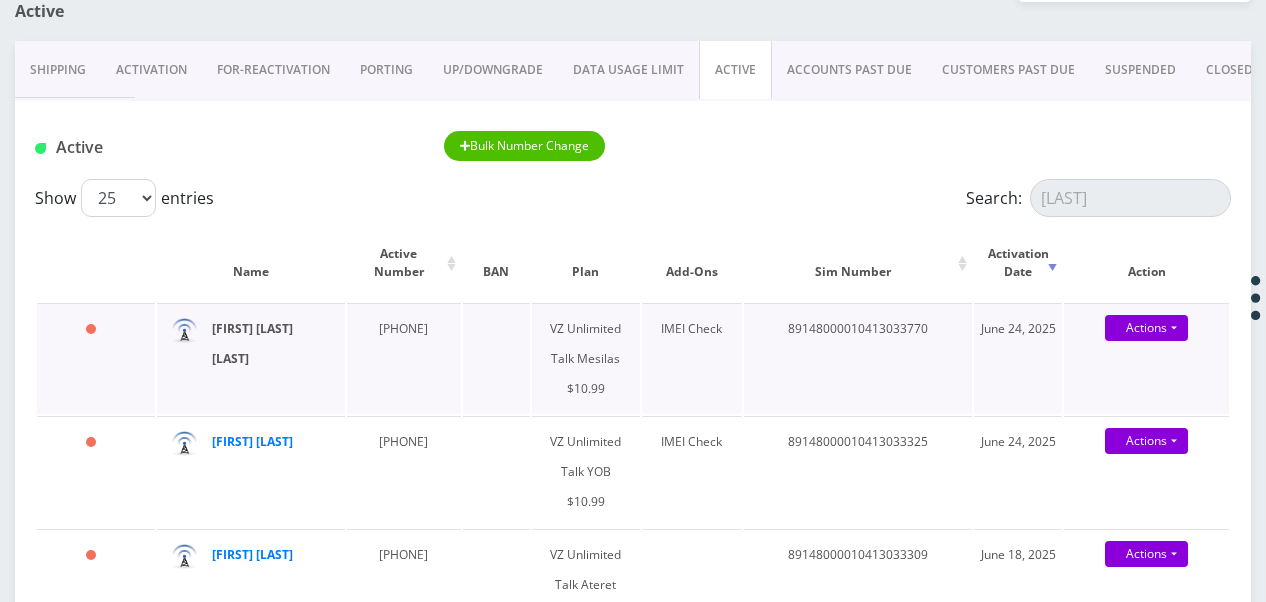 type on "[NAME]" 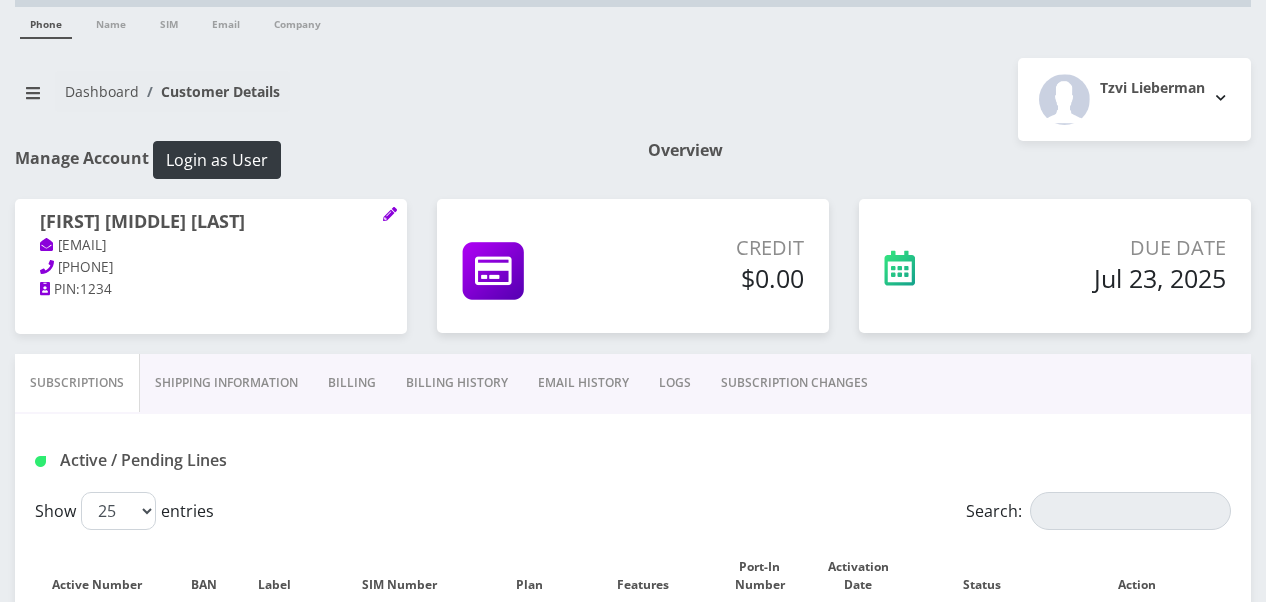 scroll, scrollTop: 200, scrollLeft: 0, axis: vertical 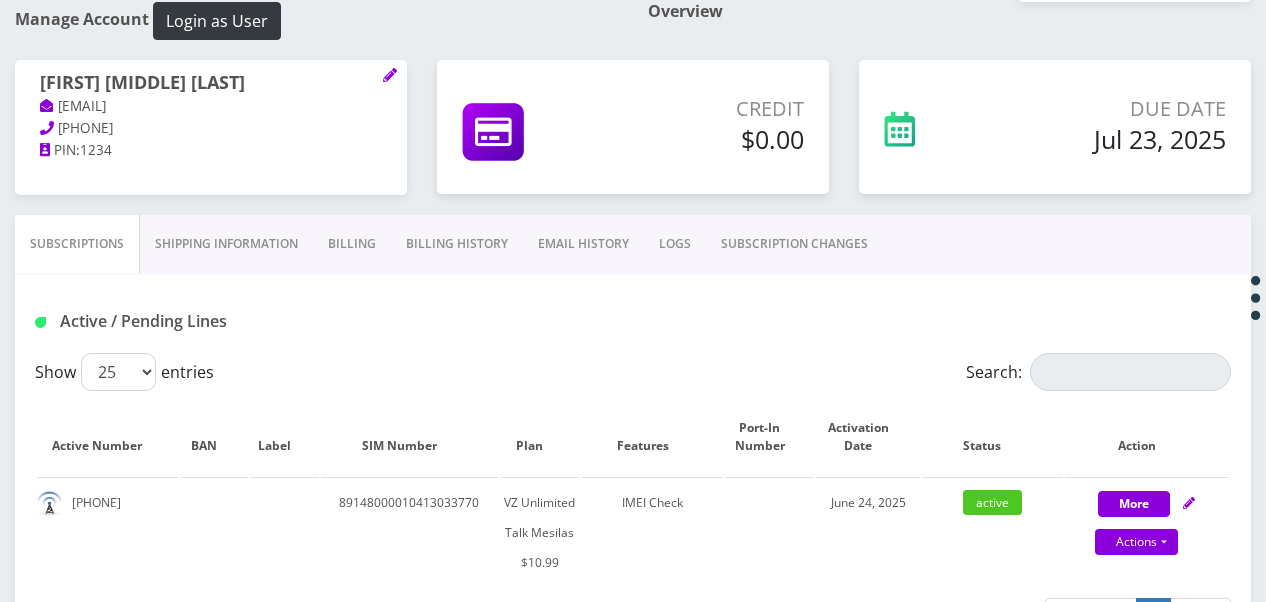 click on "SUBSCRIPTION CHANGES" at bounding box center [794, 244] 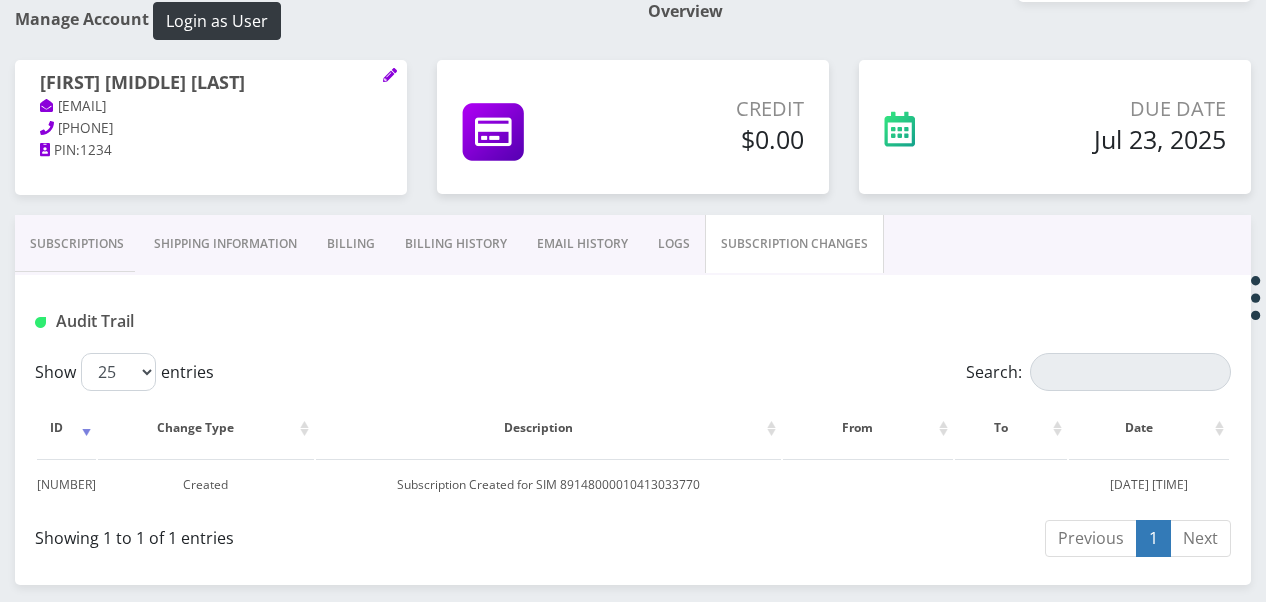 click on "Subscriptions" at bounding box center (77, 244) 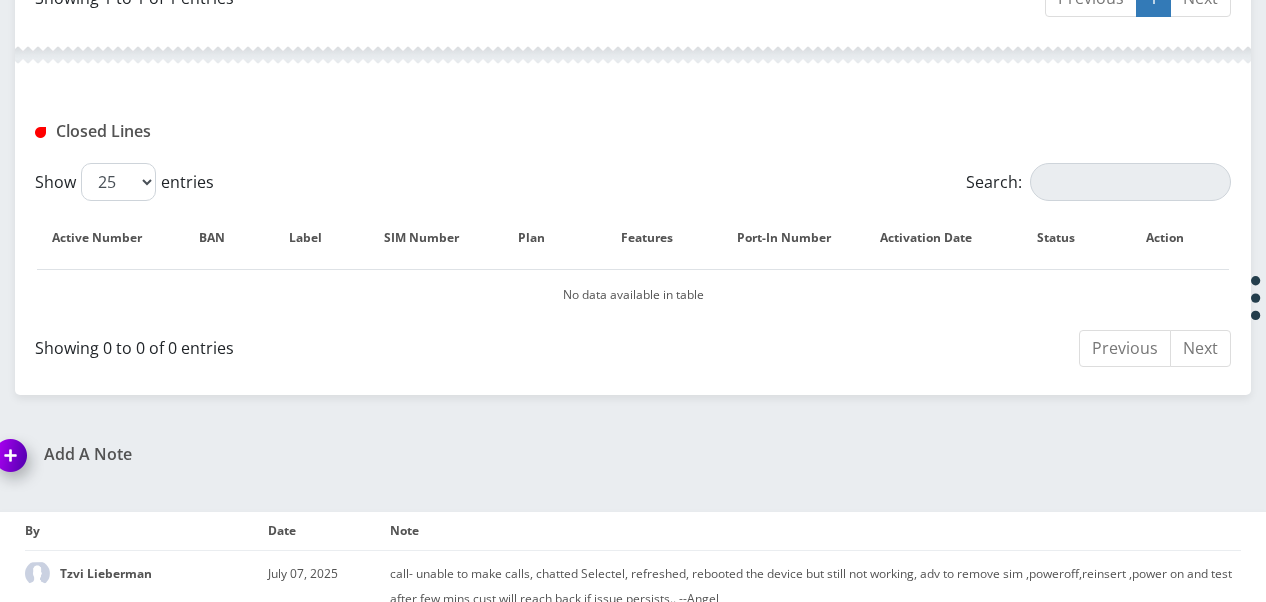scroll, scrollTop: 920, scrollLeft: 0, axis: vertical 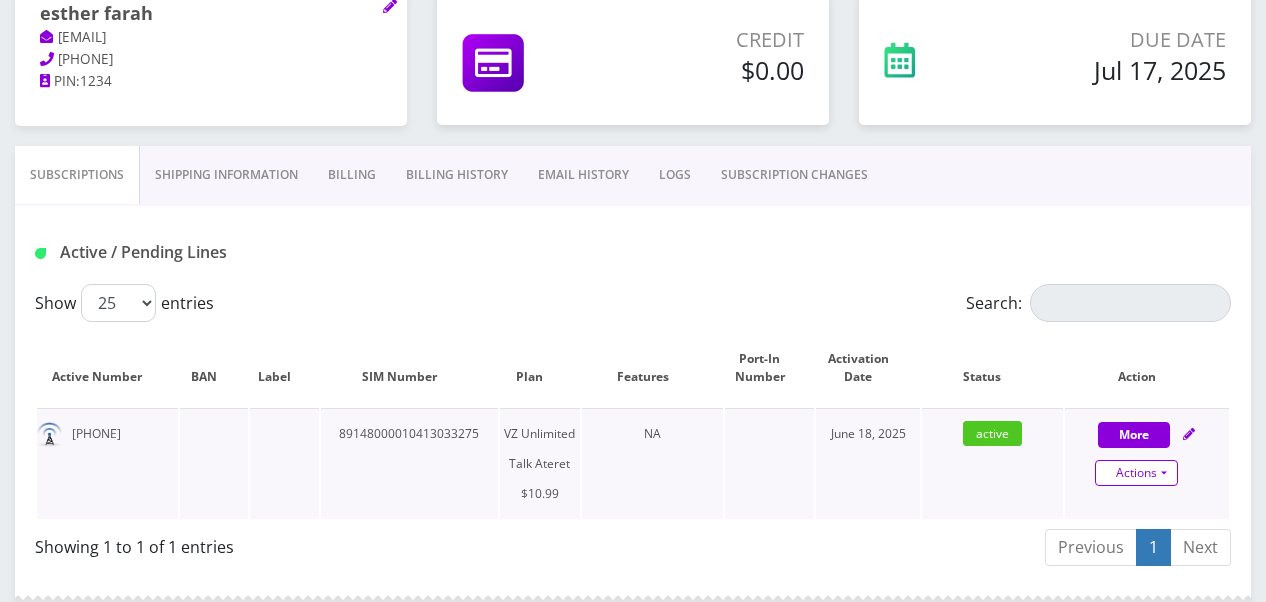 click on "Actions" at bounding box center [1136, 473] 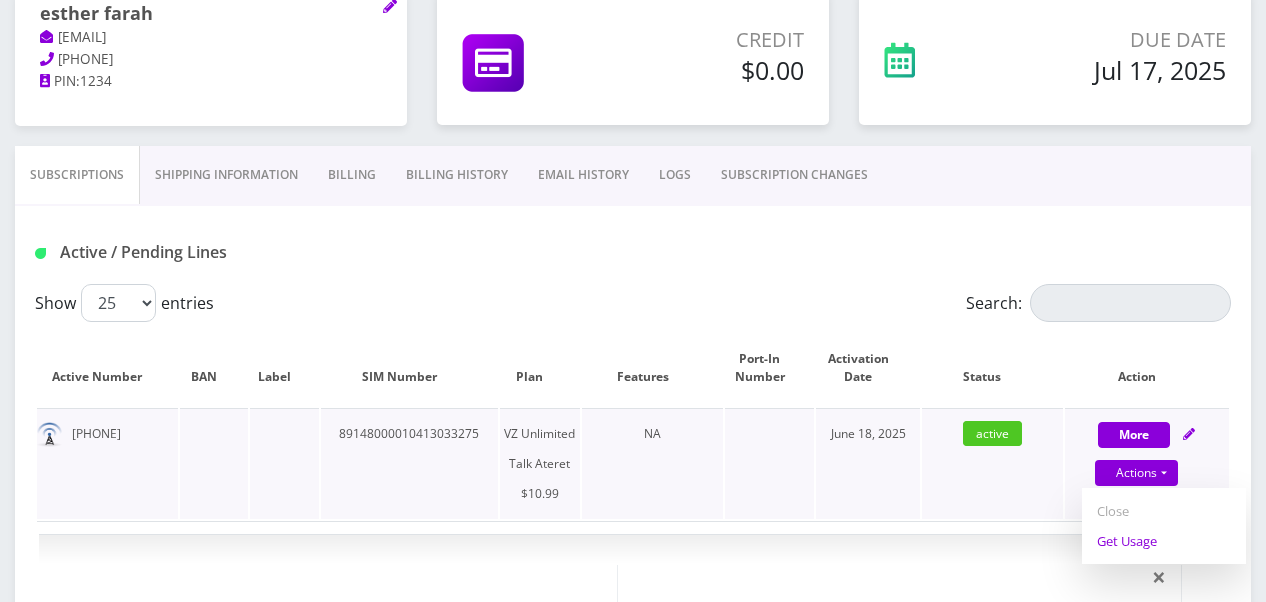 click on "Get Usage" at bounding box center (1164, 541) 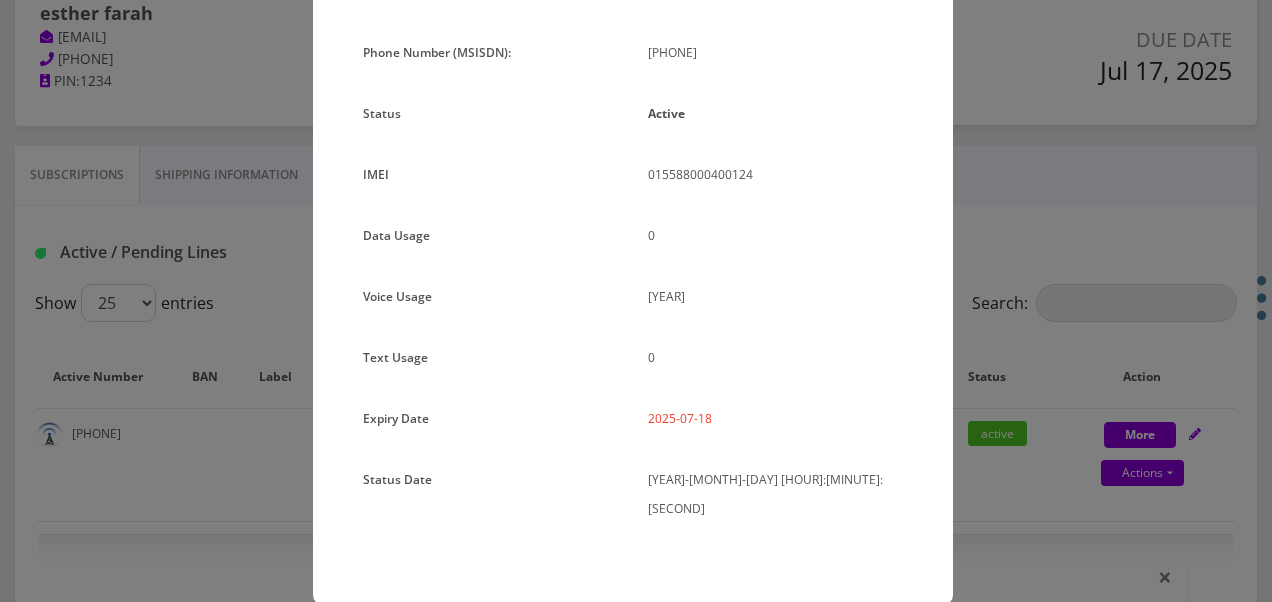 scroll, scrollTop: 192, scrollLeft: 0, axis: vertical 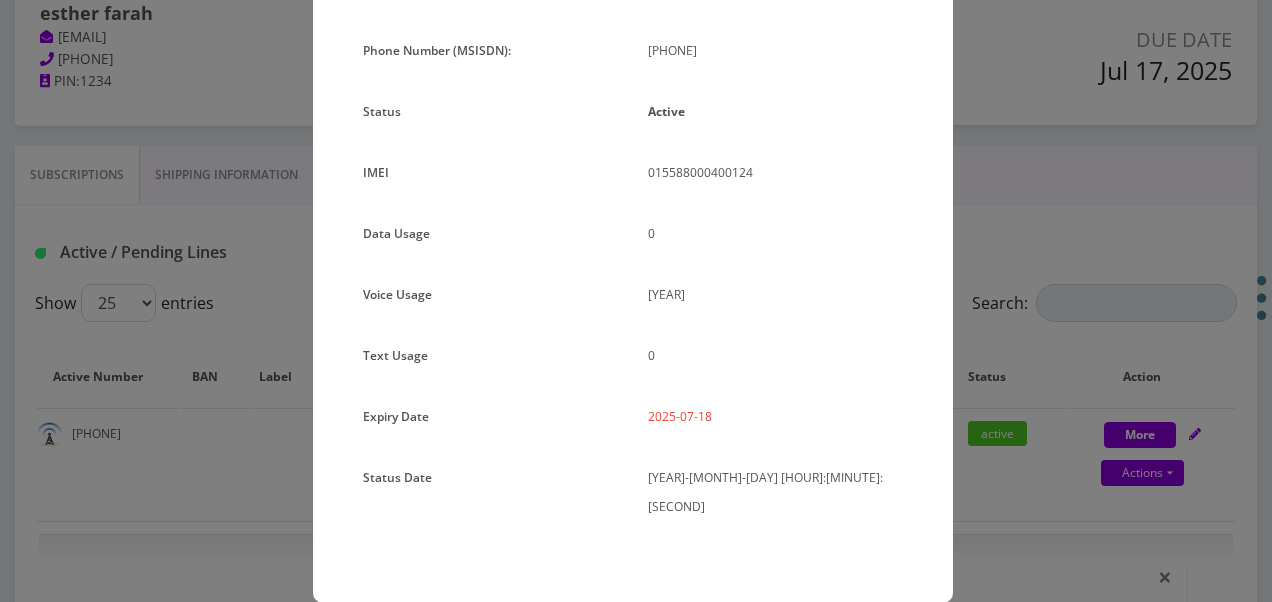 click on "×
Subscription Info
Plan Name
TT 4G Monthly Unlimited Voice Plan
Phone Number (MSISDN):
9297127567
Status
Active
IMEI
015588000400124
Data Usage" at bounding box center [636, 301] 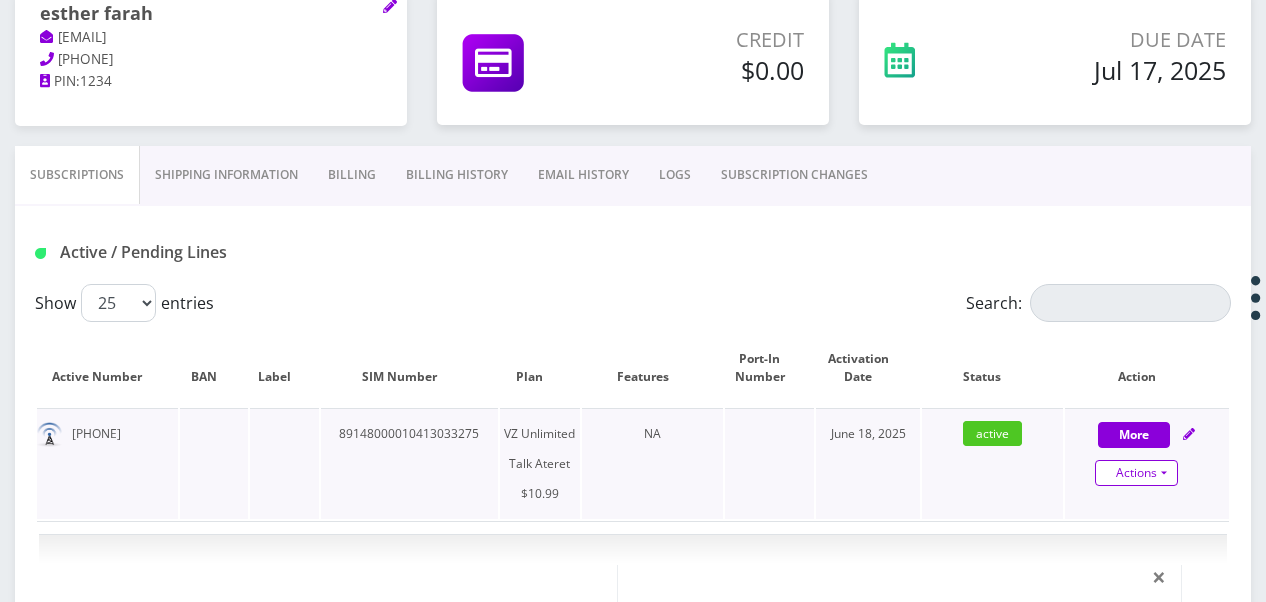 click on "Actions" at bounding box center (1136, 473) 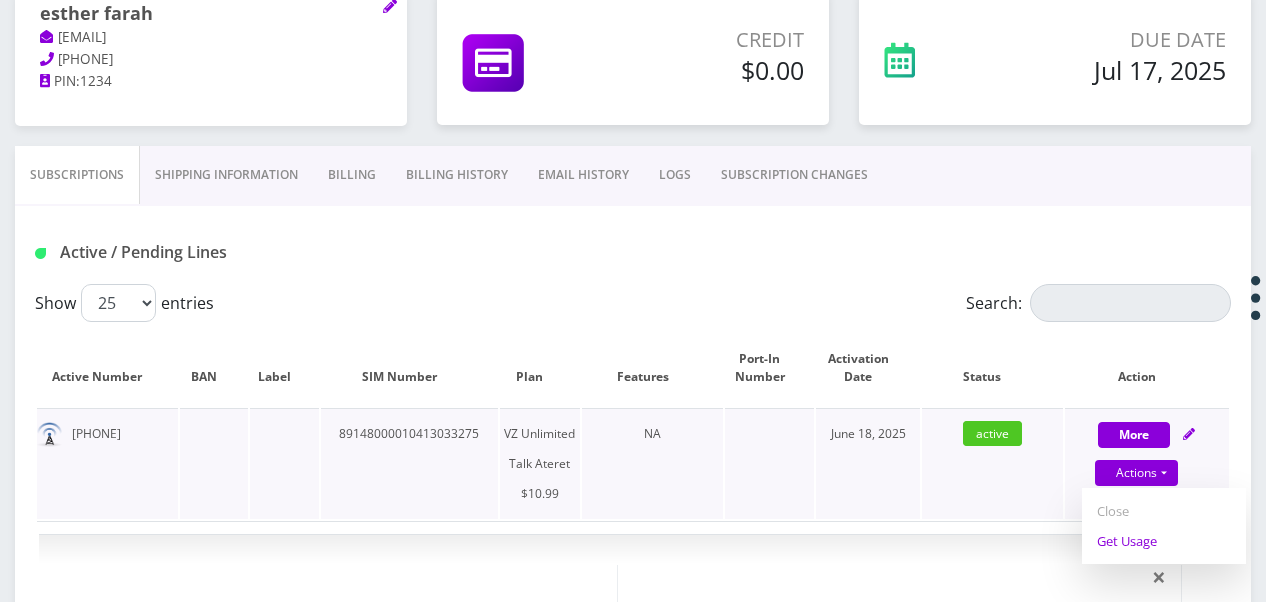 click on "Get Usage" at bounding box center (1164, 541) 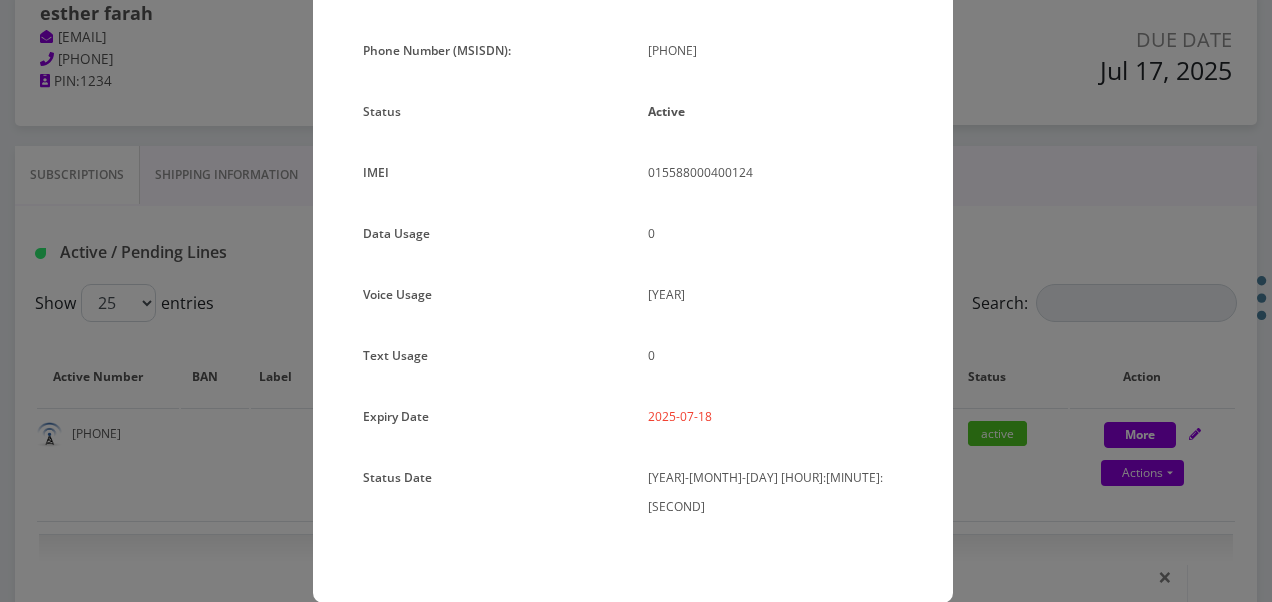 scroll, scrollTop: 0, scrollLeft: 0, axis: both 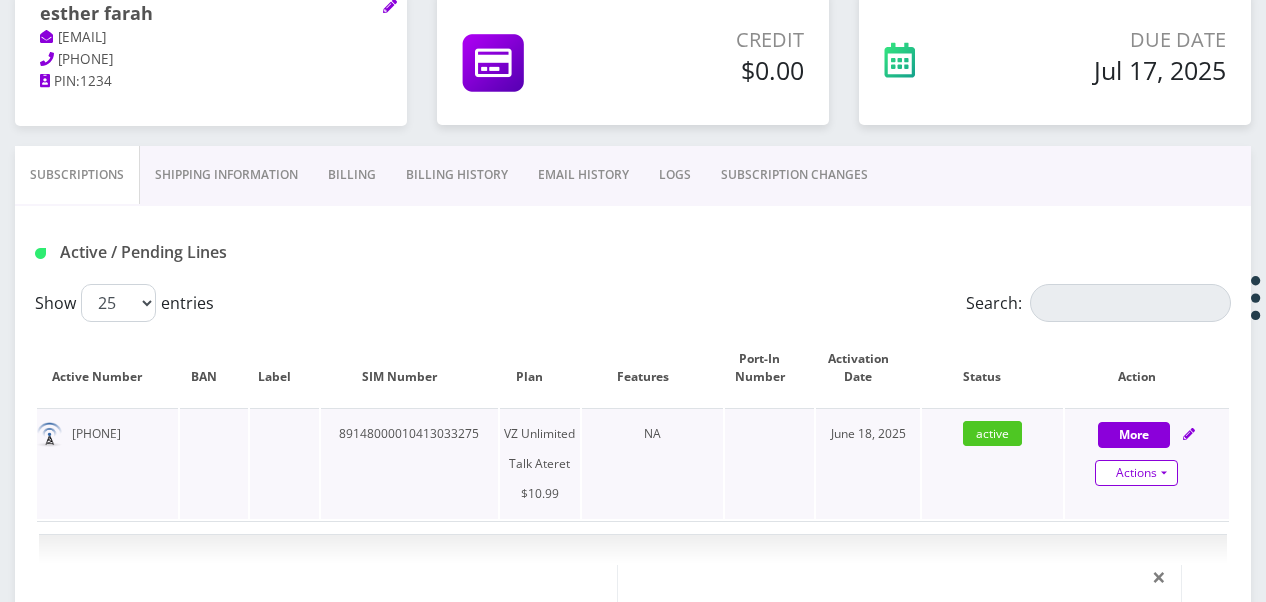 click on "Actions" at bounding box center [1136, 473] 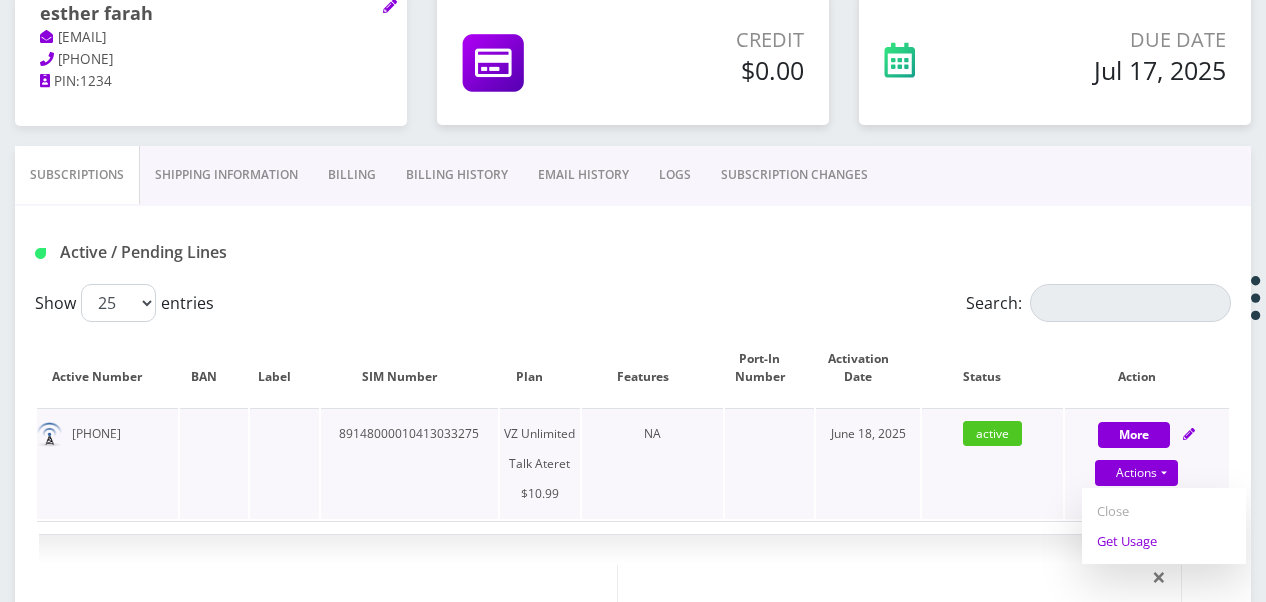 click on "Get Usage" at bounding box center [1164, 541] 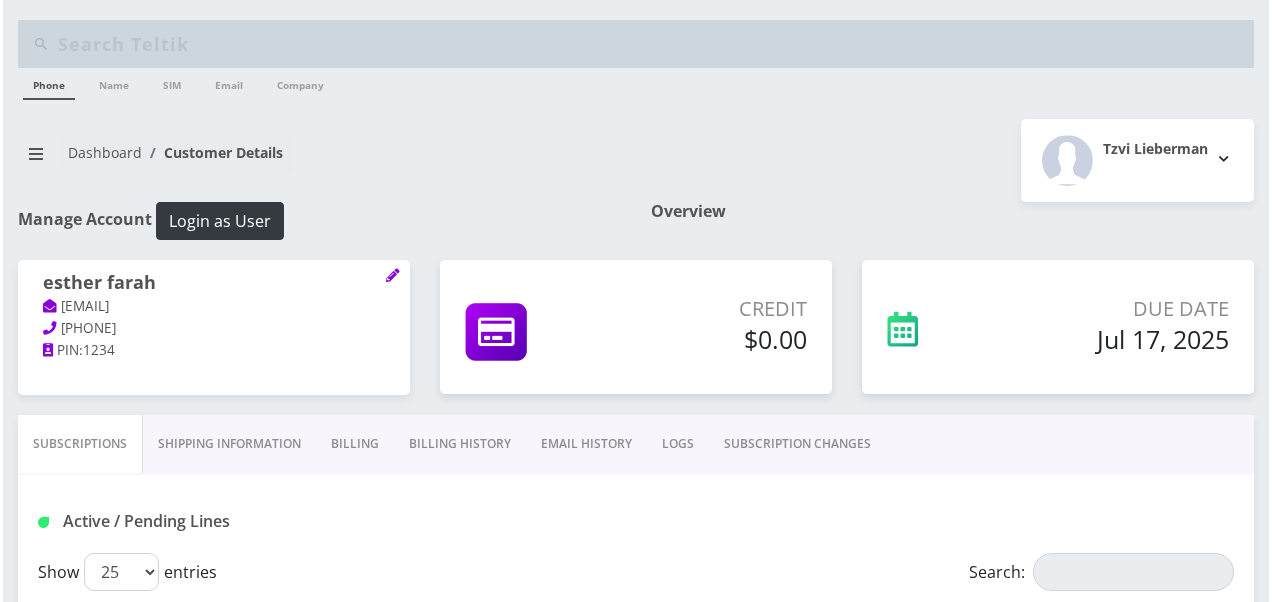 scroll, scrollTop: 269, scrollLeft: 0, axis: vertical 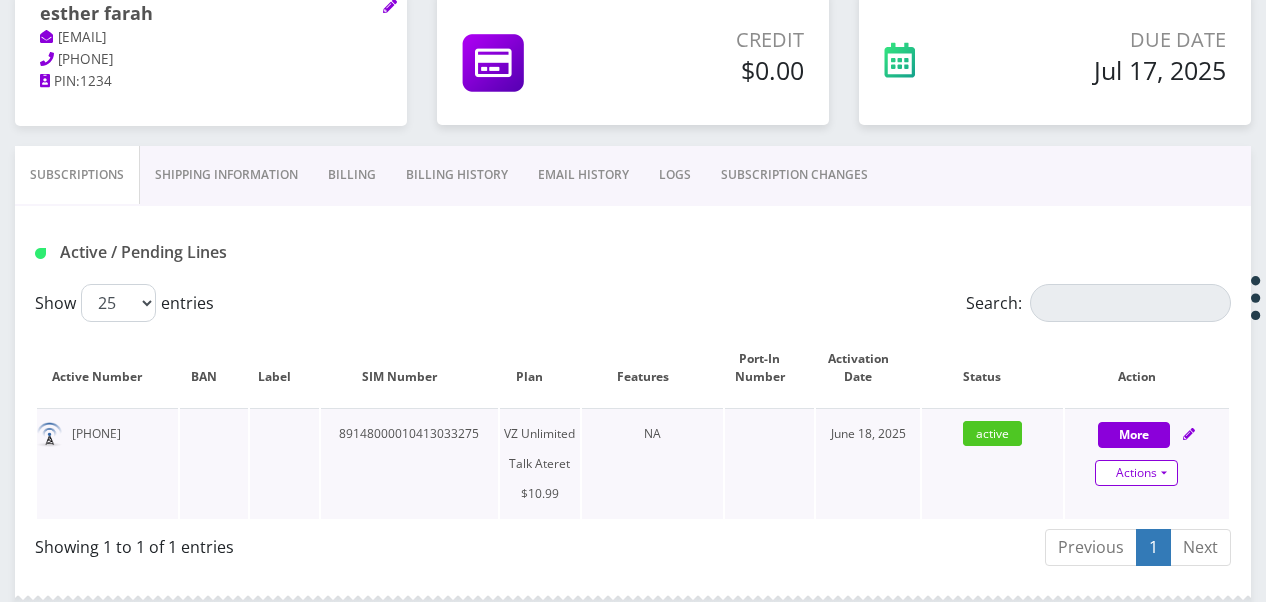 click on "Actions" at bounding box center (1136, 473) 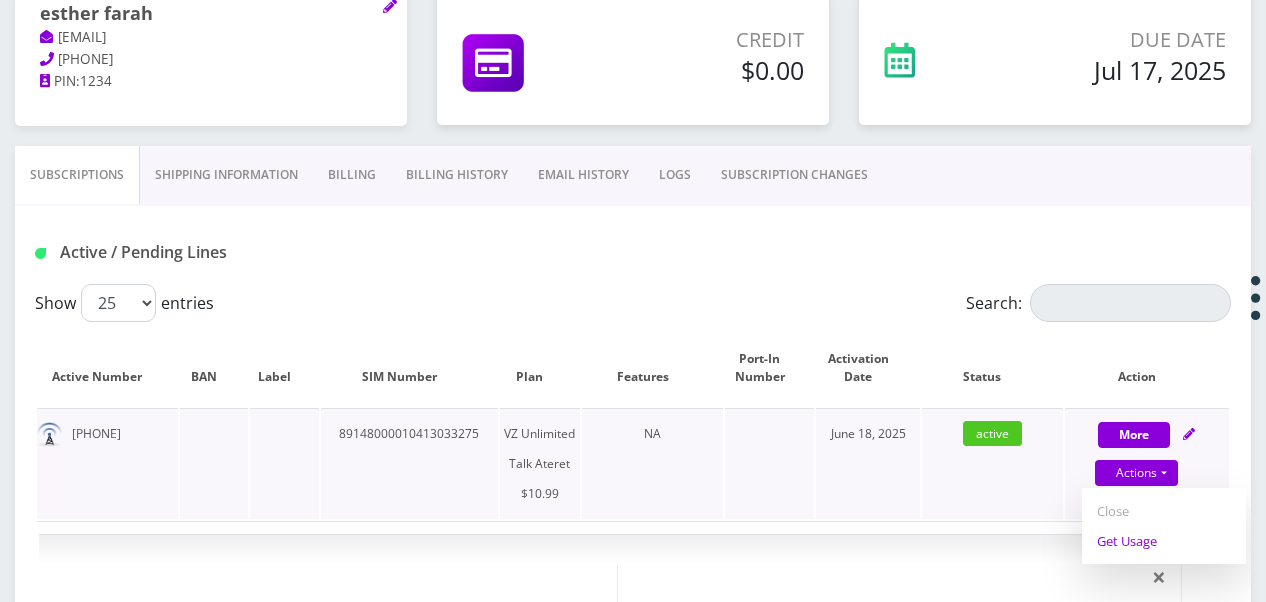 click on "Get Usage" at bounding box center (1164, 541) 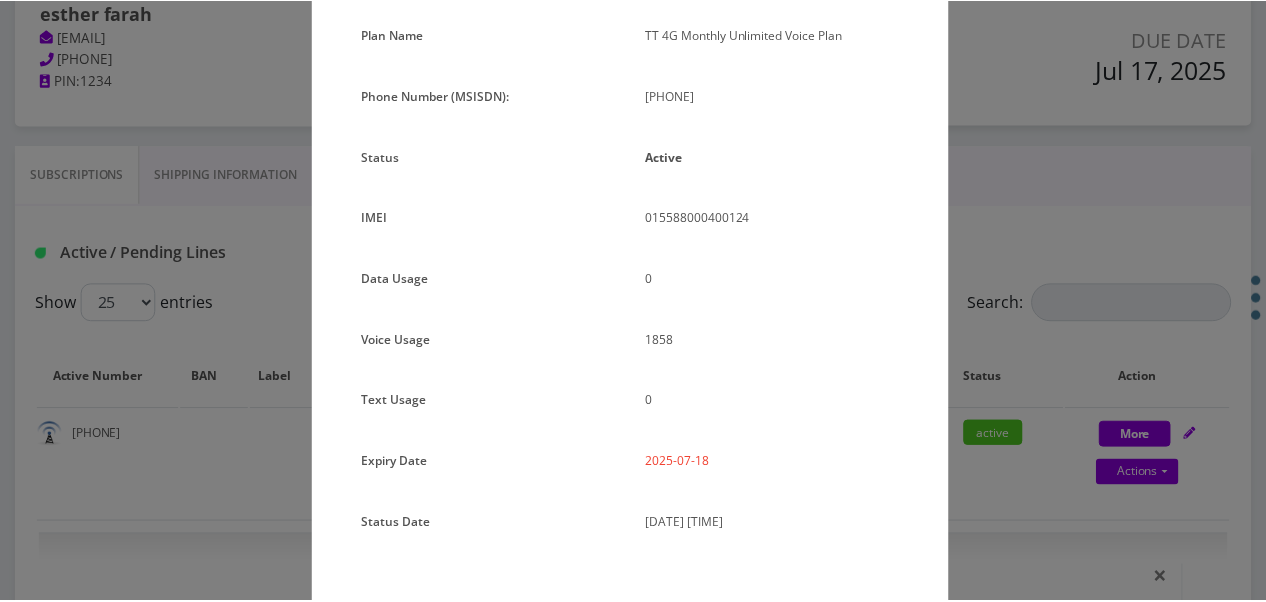 scroll, scrollTop: 192, scrollLeft: 0, axis: vertical 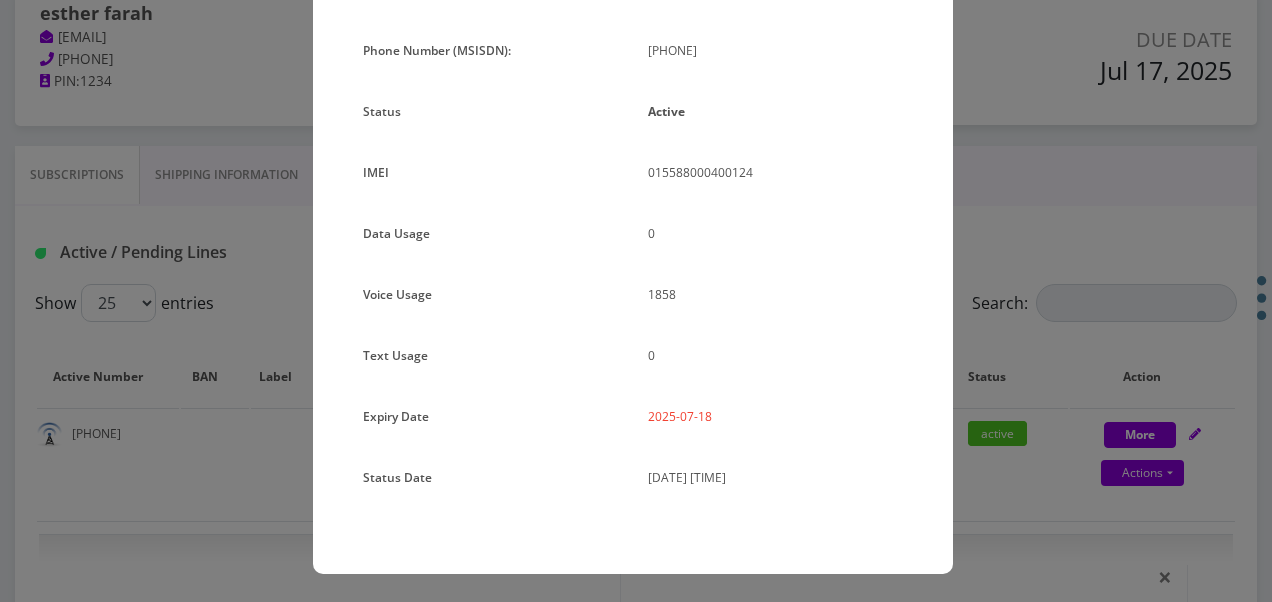 click on "Plan Name
TT 4G Monthly Unlimited Voice Plan
Phone Number (MSISDN):
[PHONE]
Status
Active
IMEI
015588000400124
Data Usage" at bounding box center (636, 301) 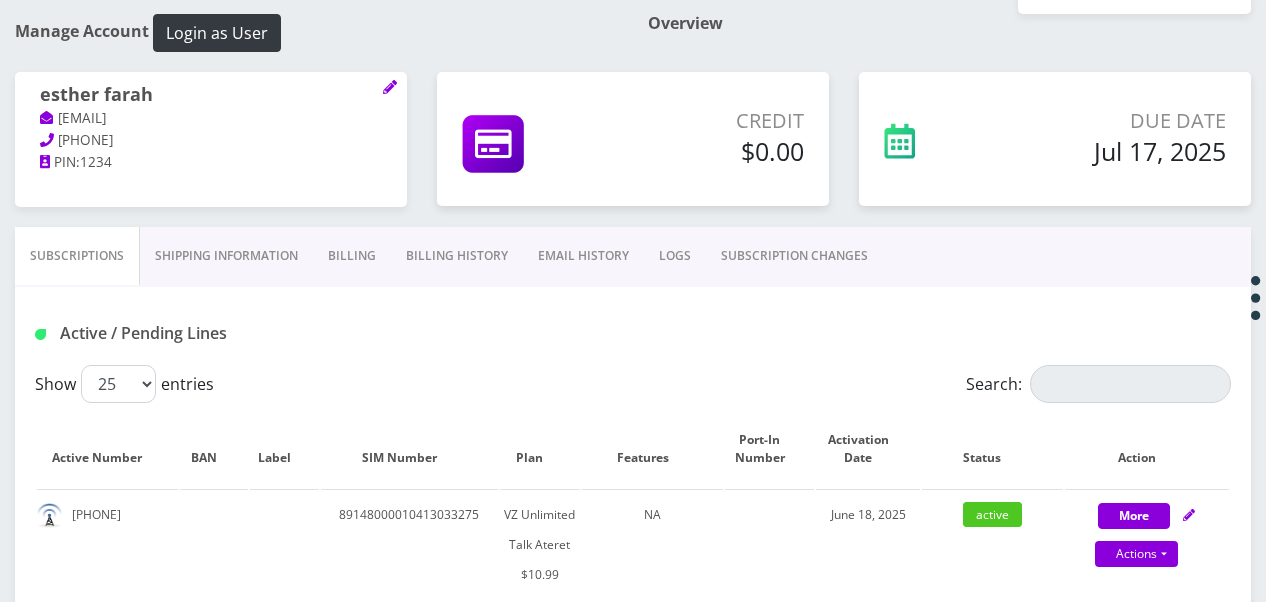 scroll, scrollTop: 106, scrollLeft: 0, axis: vertical 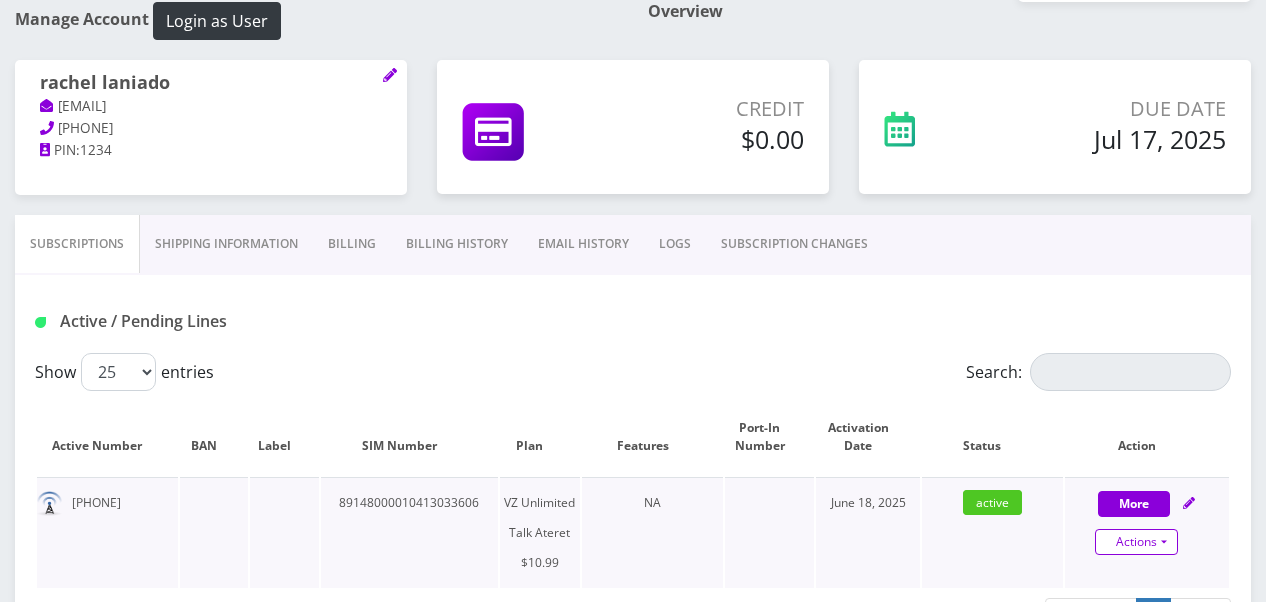 click on "Actions" at bounding box center [1136, 542] 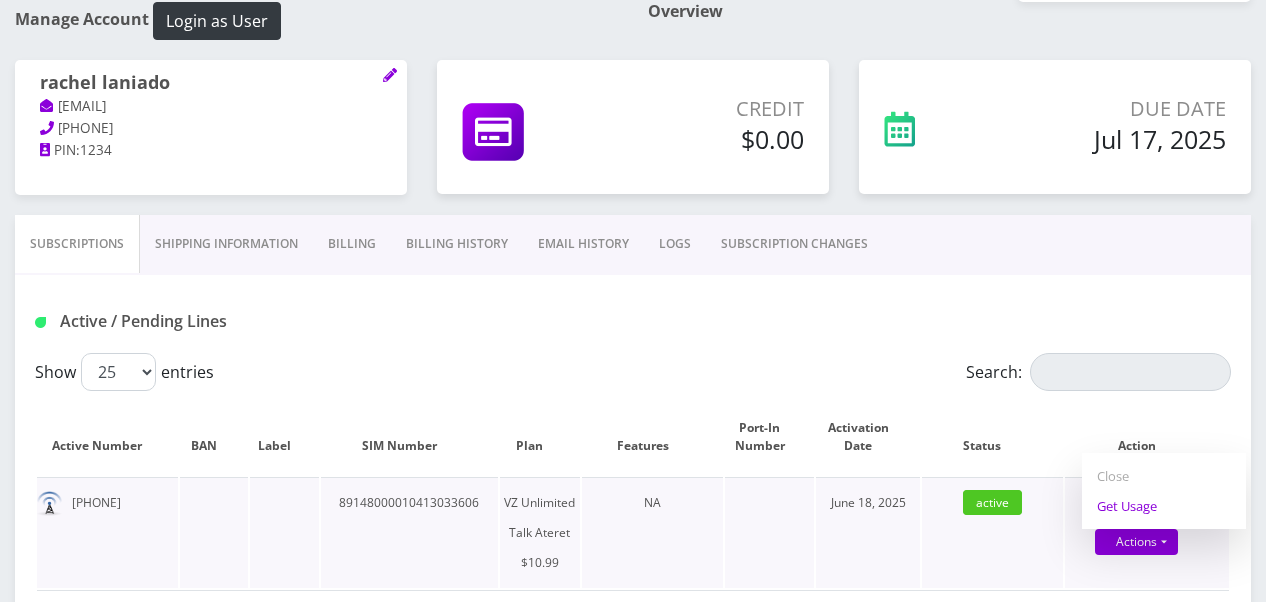 click on "Get Usage" at bounding box center [1164, 506] 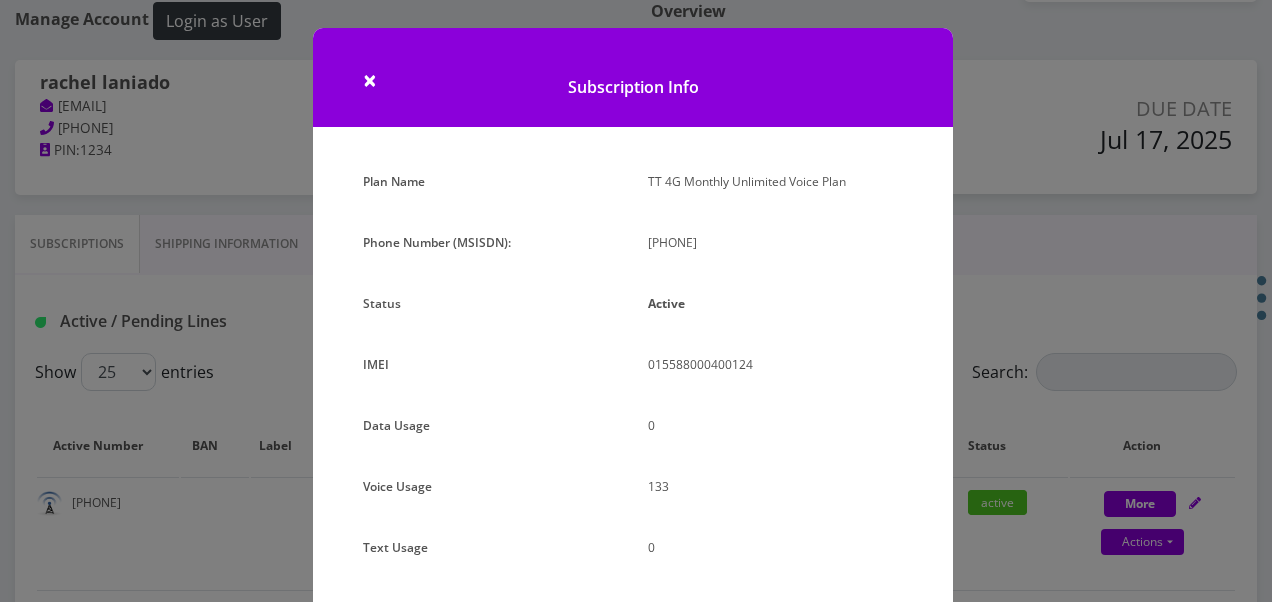click on "×
Subscription Info
Plan Name
TT 4G Monthly Unlimited Voice Plan
Phone Number (MSISDN):
9295490280
Status
Active
IMEI
015588000400124
Data Usage" at bounding box center [636, 301] 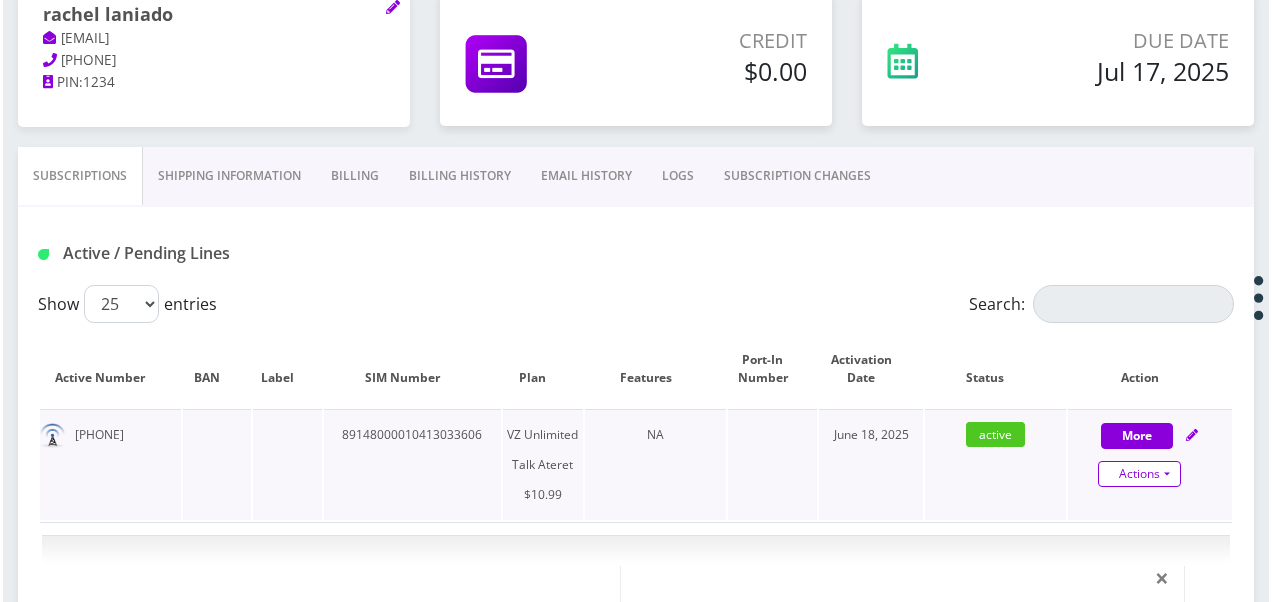 scroll, scrollTop: 300, scrollLeft: 0, axis: vertical 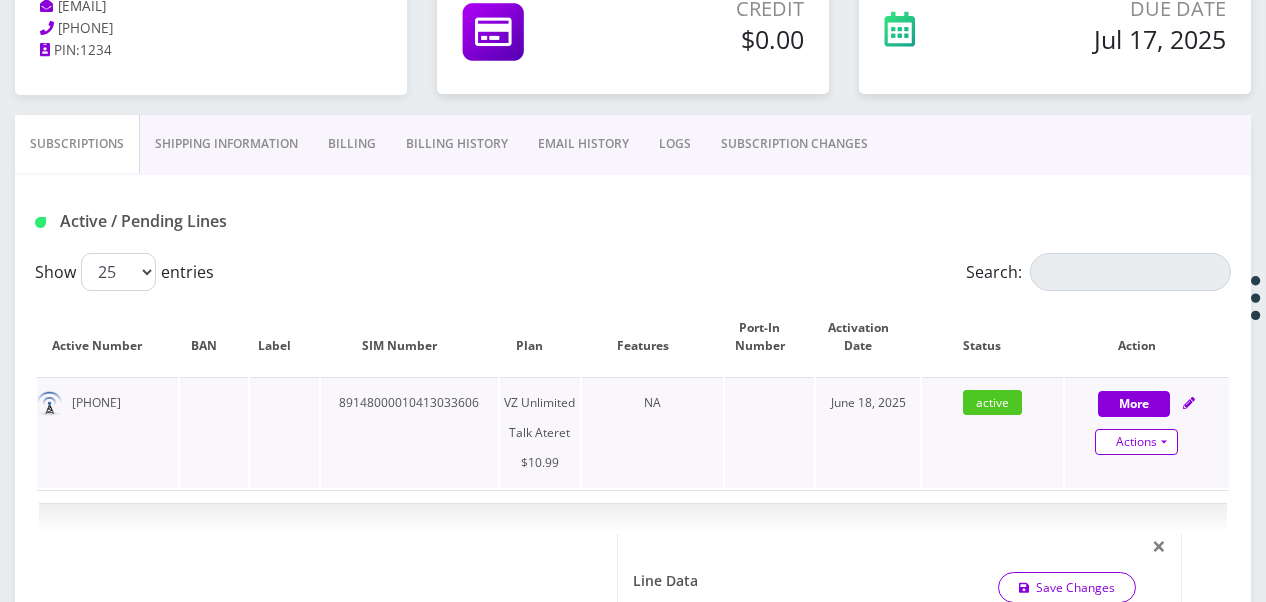 click on "Actions" at bounding box center [1136, 442] 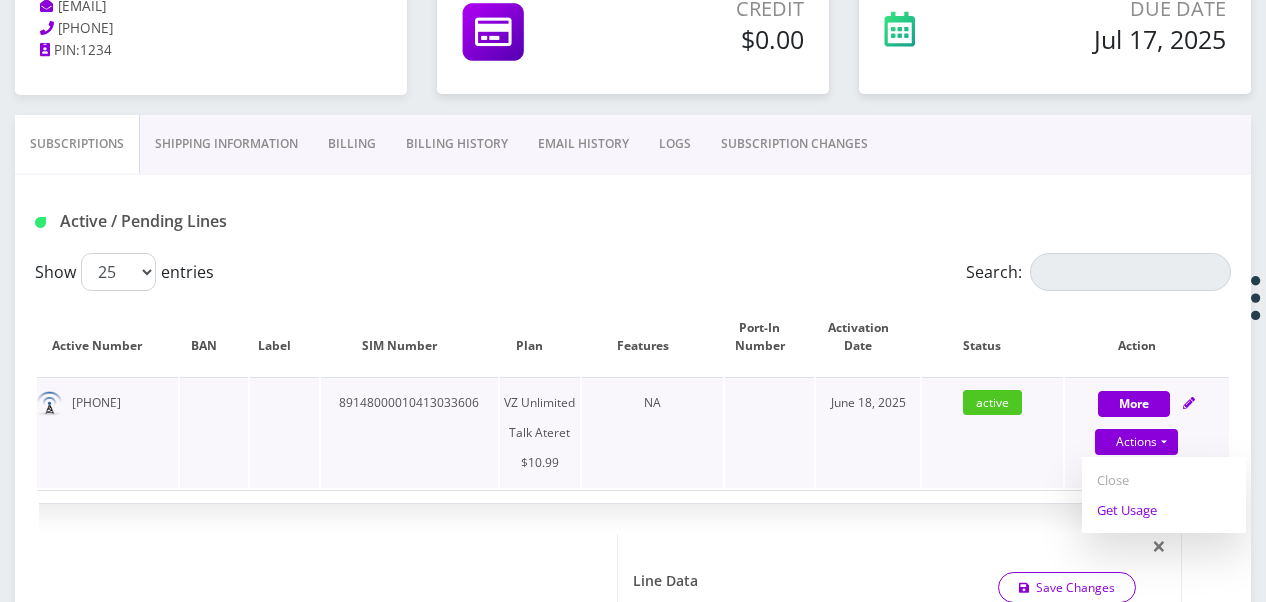 click on "Get Usage" at bounding box center (1164, 510) 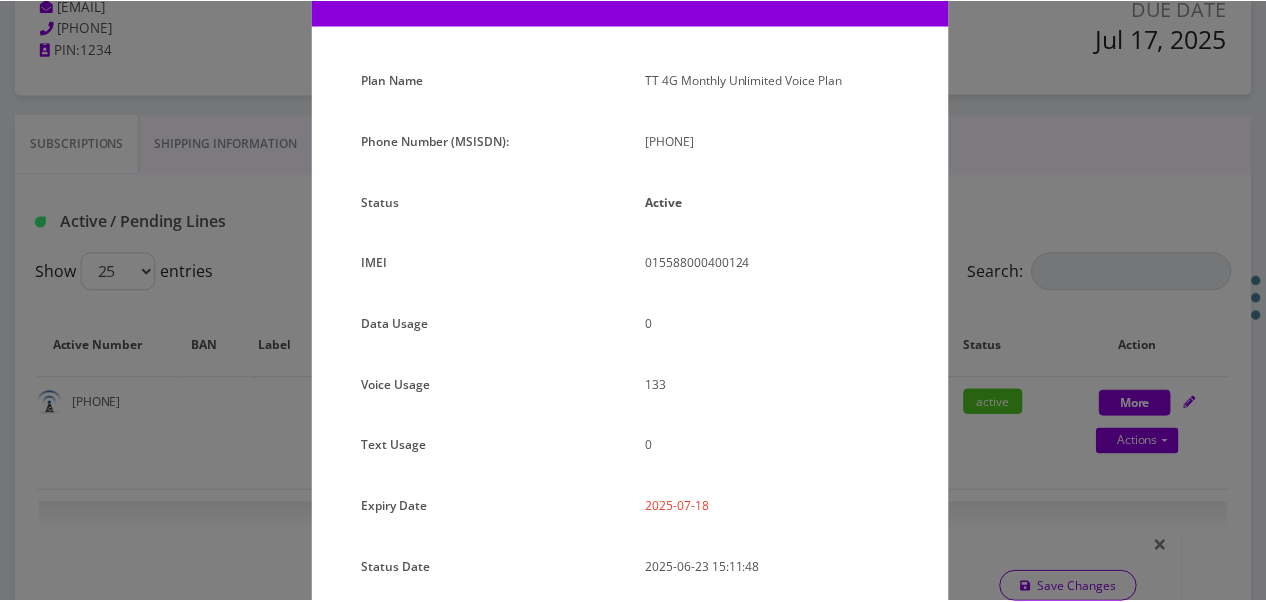 scroll, scrollTop: 192, scrollLeft: 0, axis: vertical 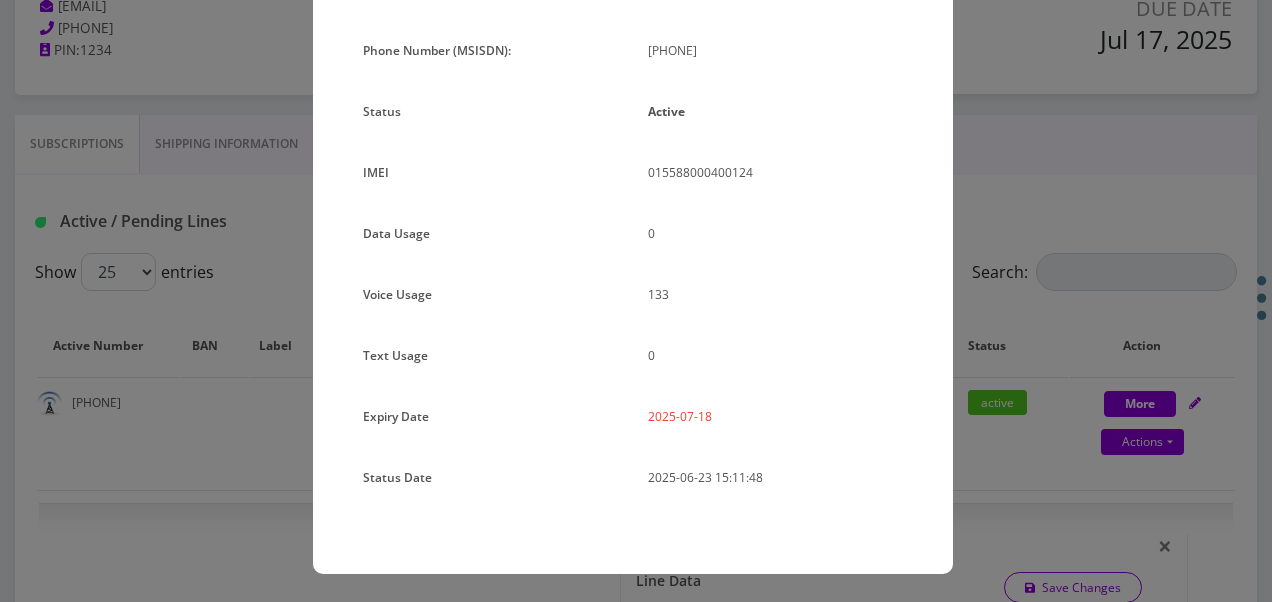 click on "×
Subscription Info
Plan Name
TT 4G Monthly Unlimited Voice Plan
Phone Number (MSISDN):
9295490280
Status
Active
IMEI
015588000400124
Data Usage" at bounding box center [636, 301] 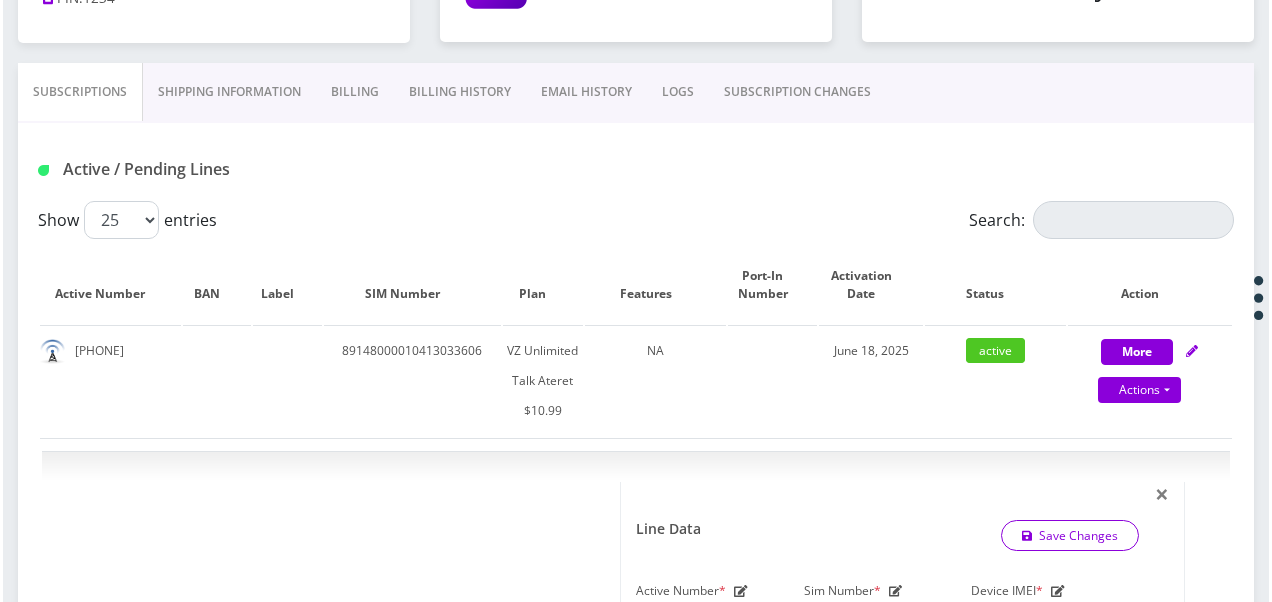 scroll, scrollTop: 252, scrollLeft: 0, axis: vertical 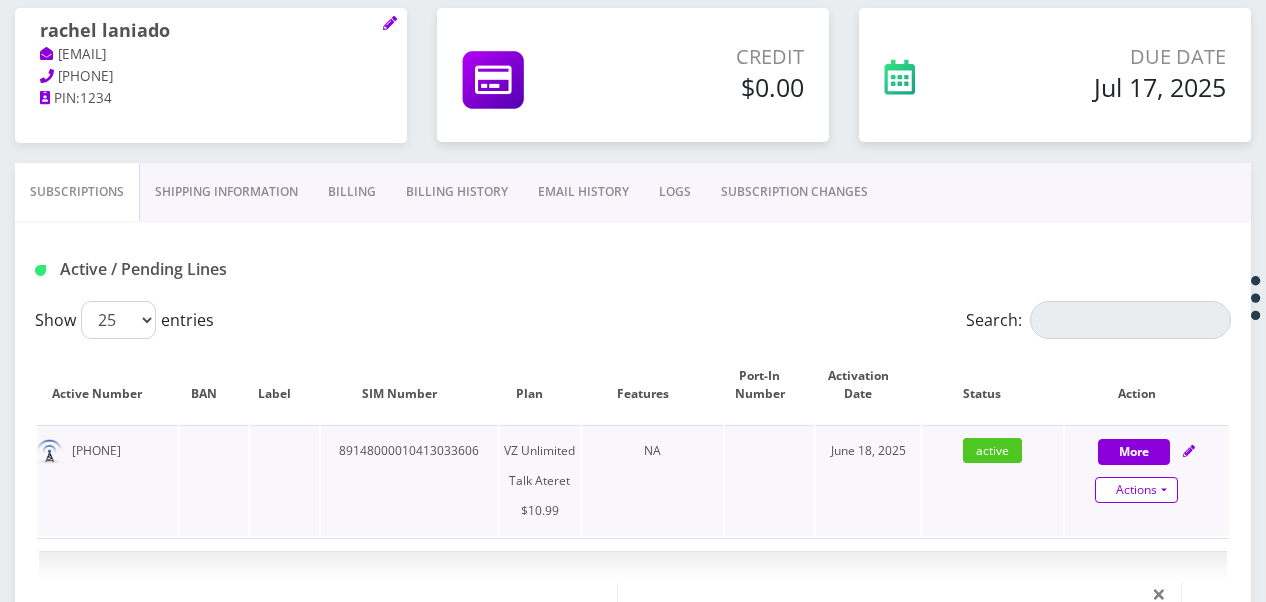 click on "Actions" at bounding box center [1136, 490] 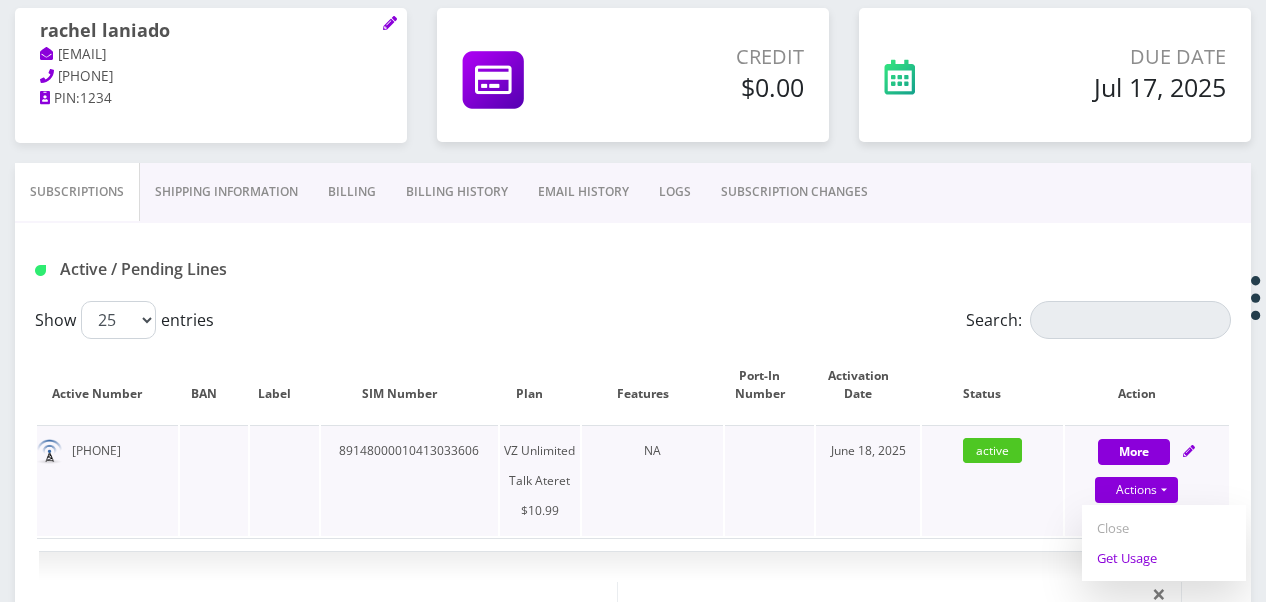 click on "Get Usage" at bounding box center [1164, 558] 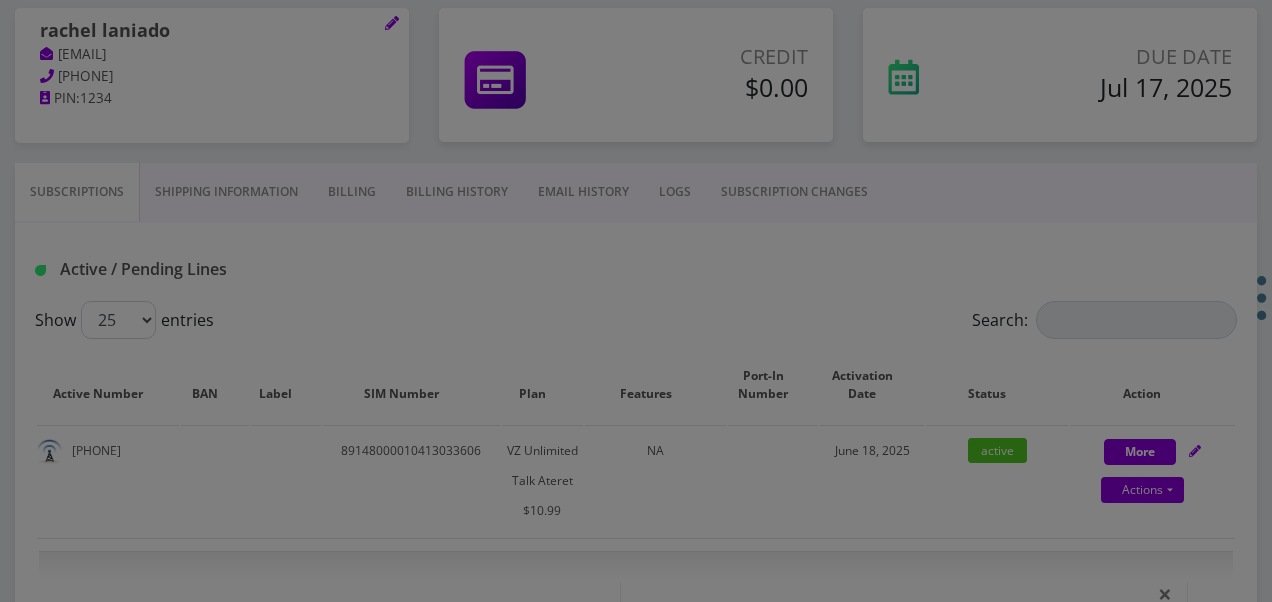 scroll, scrollTop: 0, scrollLeft: 0, axis: both 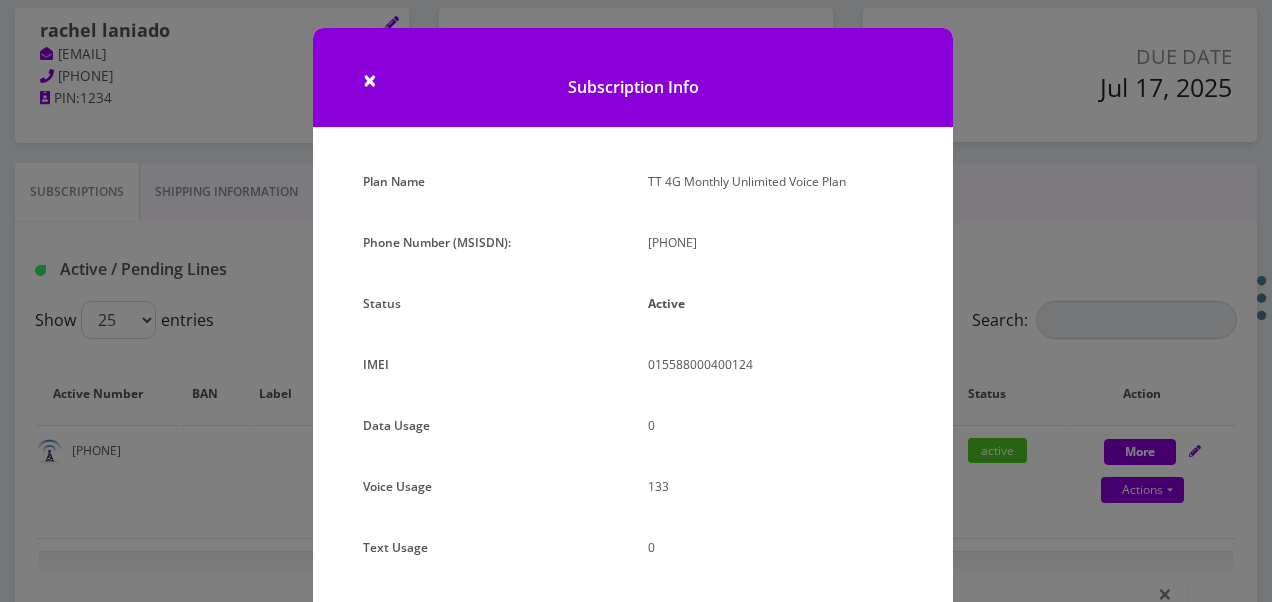 drag, startPoint x: 643, startPoint y: 250, endPoint x: 752, endPoint y: 266, distance: 110.16805 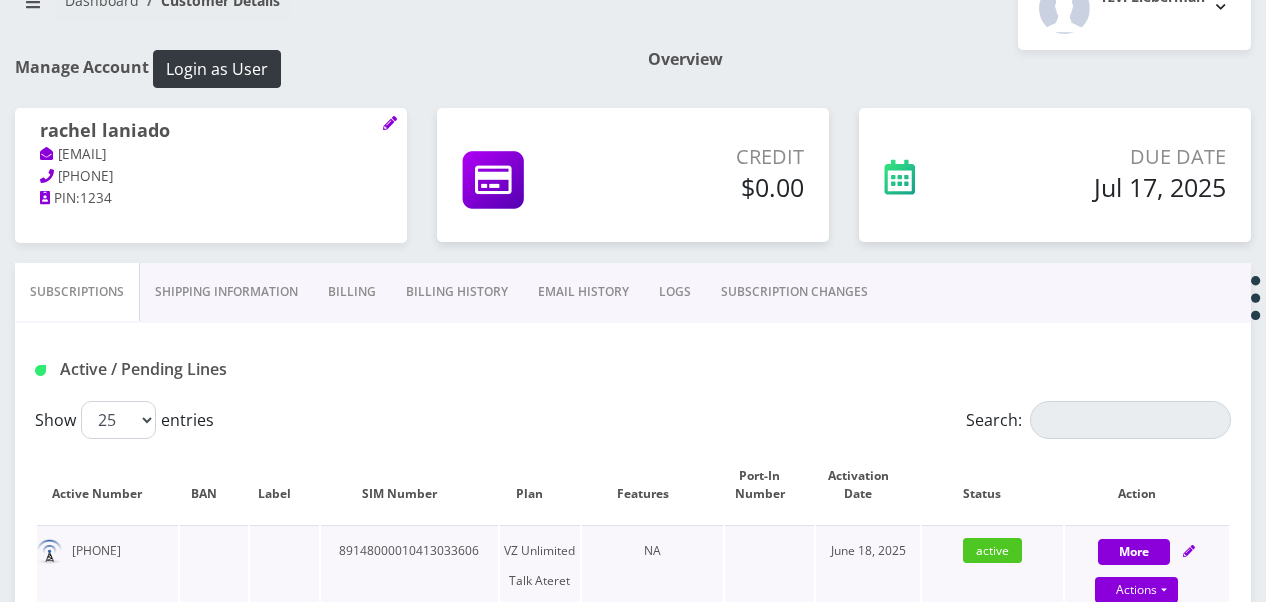 scroll, scrollTop: 352, scrollLeft: 0, axis: vertical 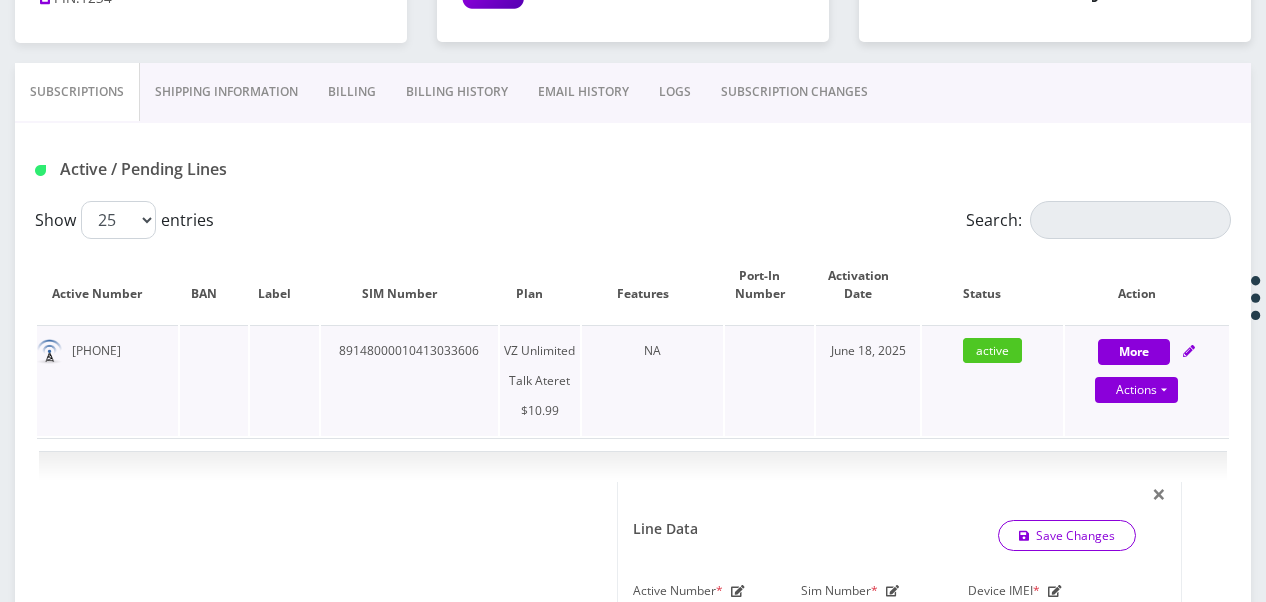 drag, startPoint x: 74, startPoint y: 353, endPoint x: 146, endPoint y: 346, distance: 72.33948 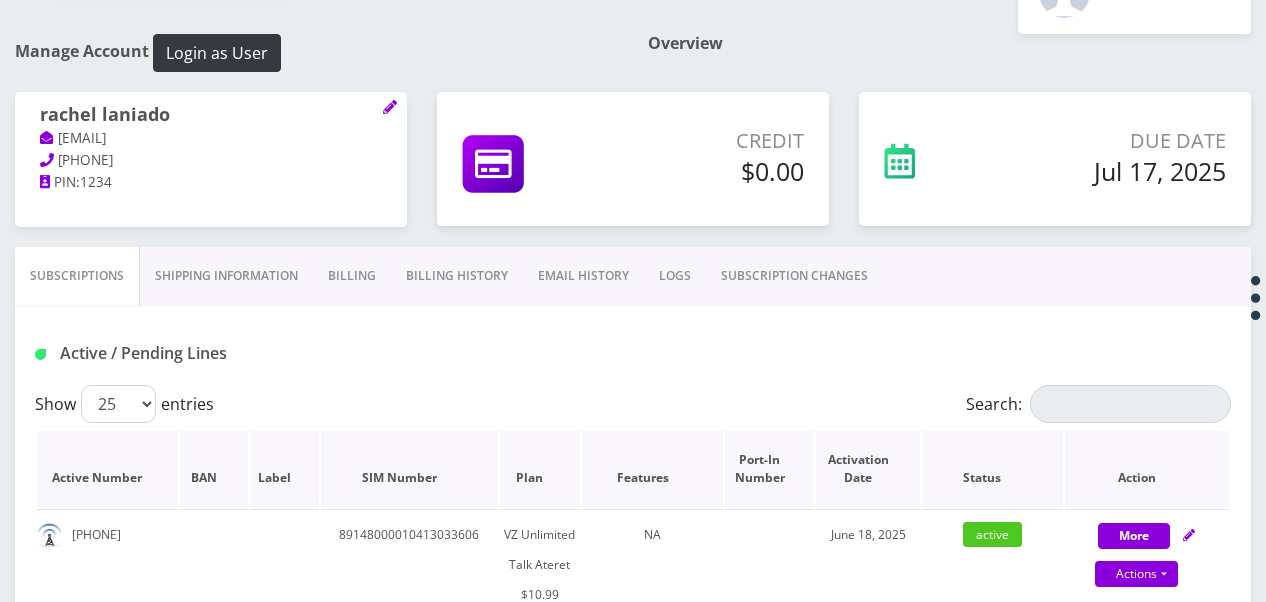scroll, scrollTop: 52, scrollLeft: 0, axis: vertical 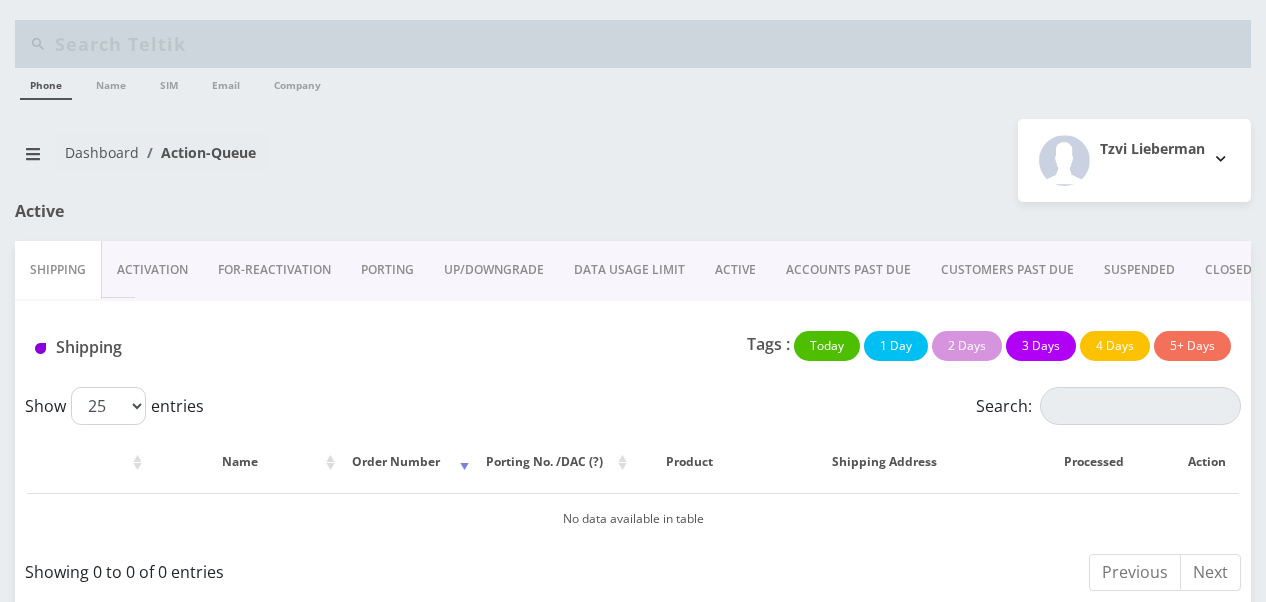 drag, startPoint x: 741, startPoint y: 271, endPoint x: 952, endPoint y: 325, distance: 217.80037 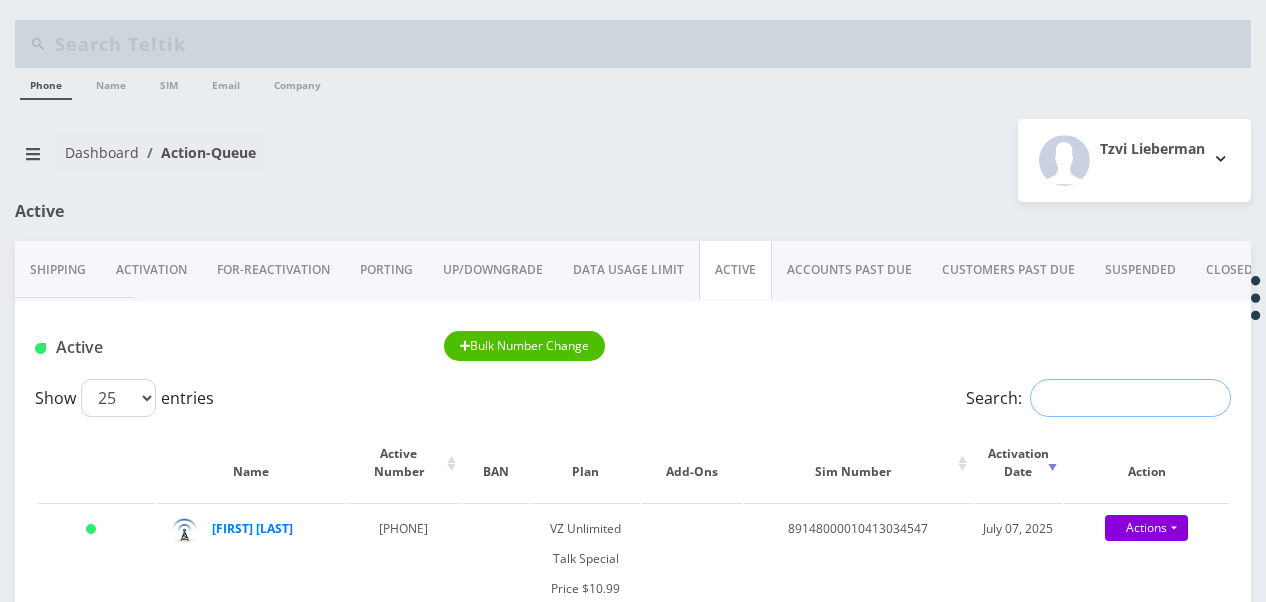 paste on "[PHONE]" 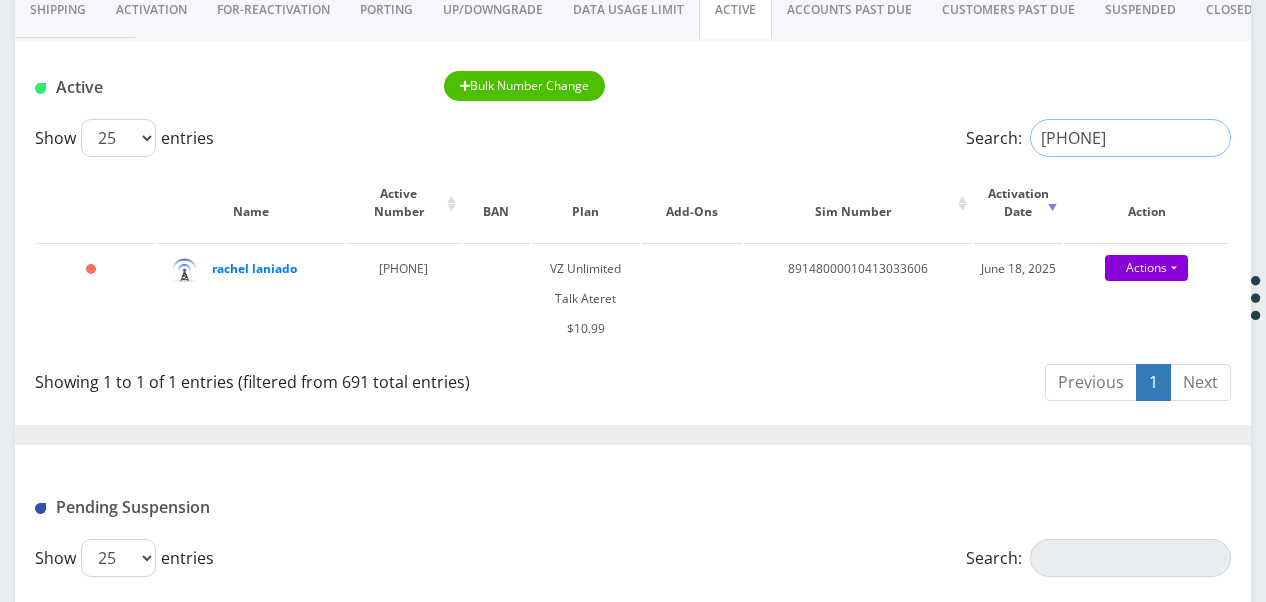 scroll, scrollTop: 168, scrollLeft: 0, axis: vertical 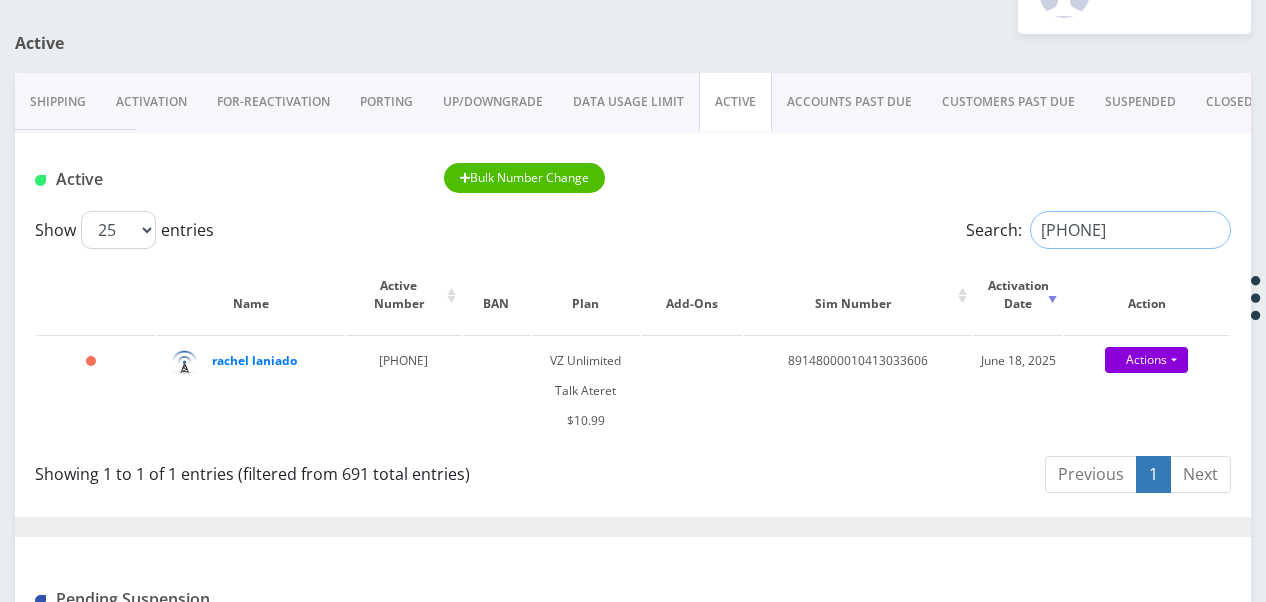 type on "[PHONE]" 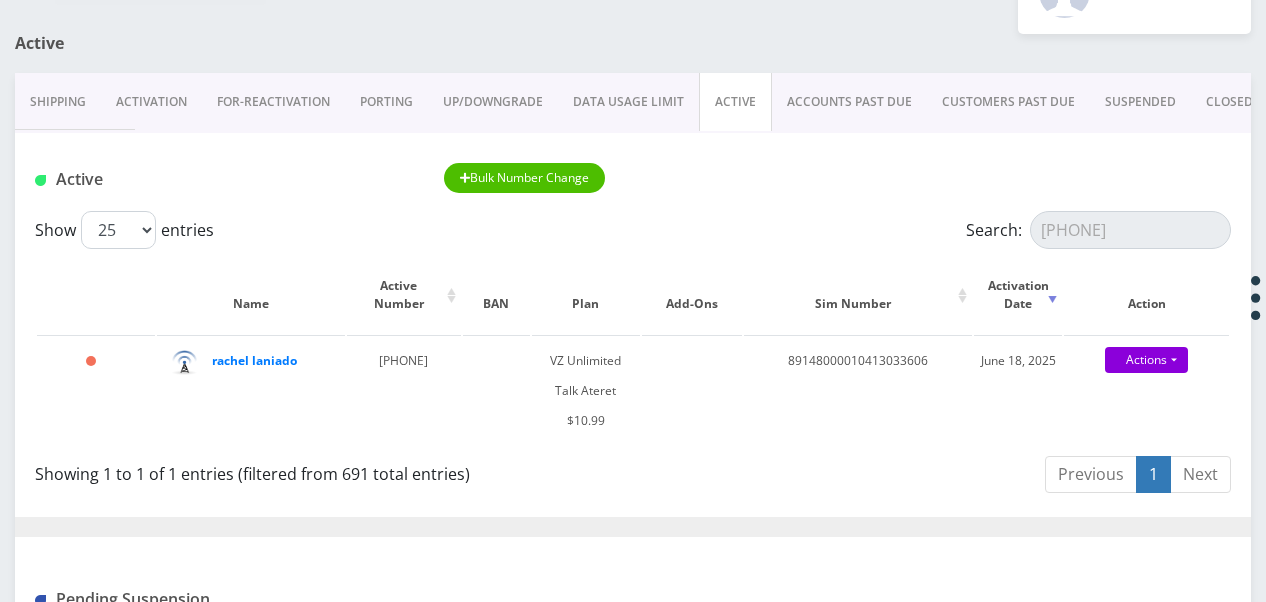 click on "CLOSED" at bounding box center (1229, 102) 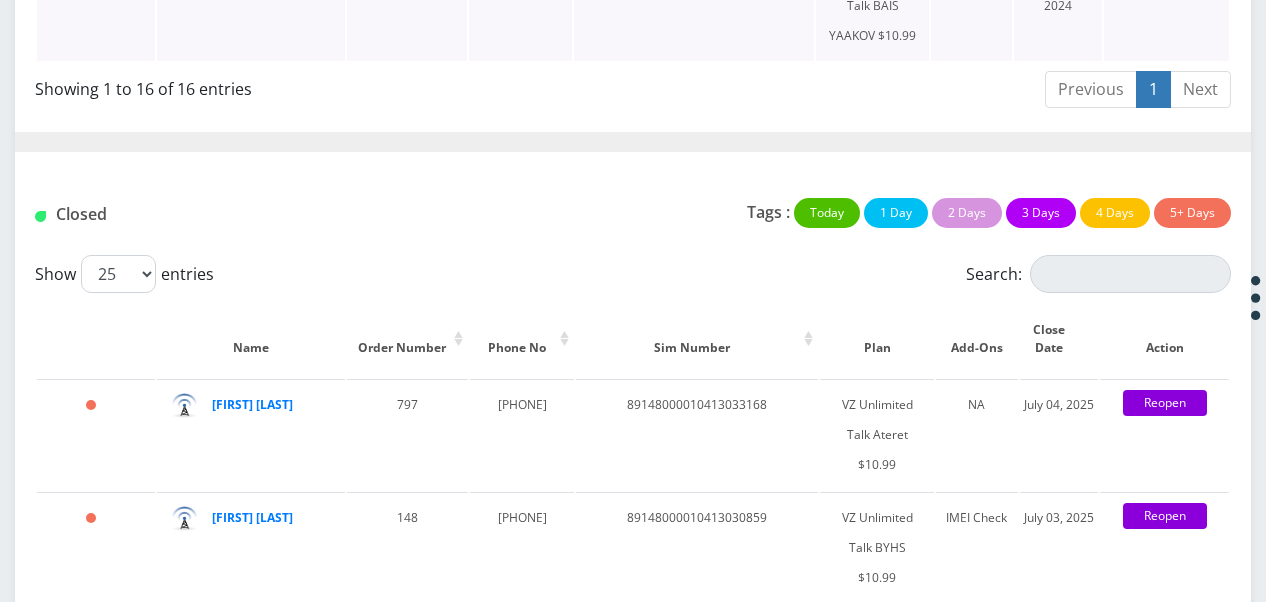 scroll, scrollTop: 2468, scrollLeft: 0, axis: vertical 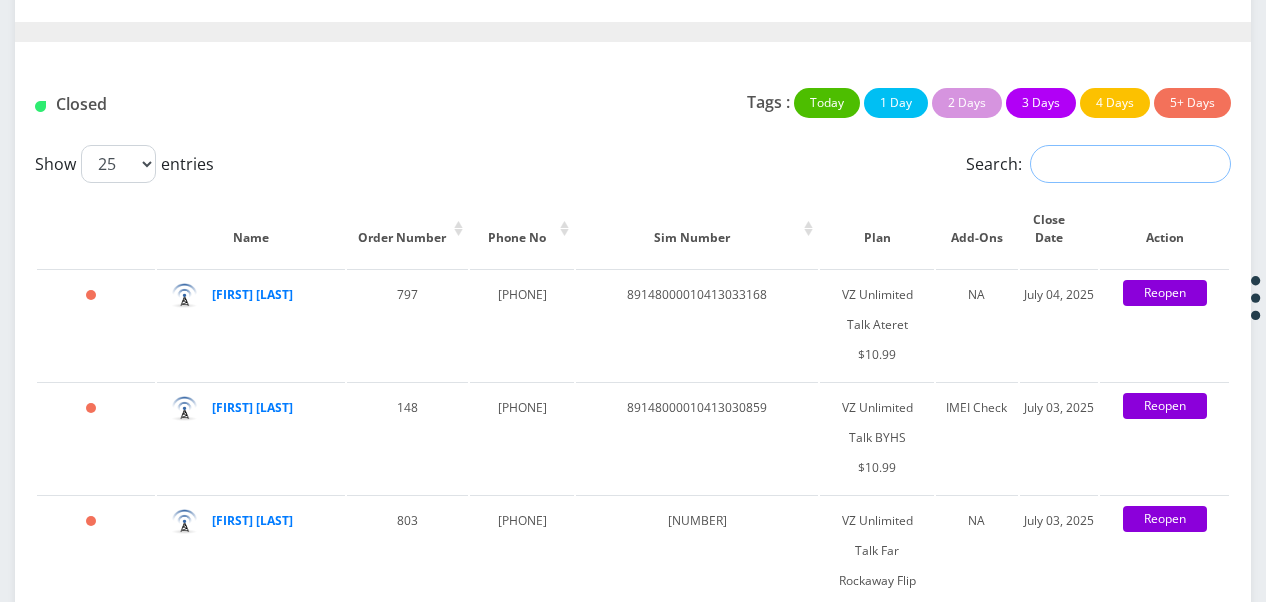 paste on "[PHONE]" 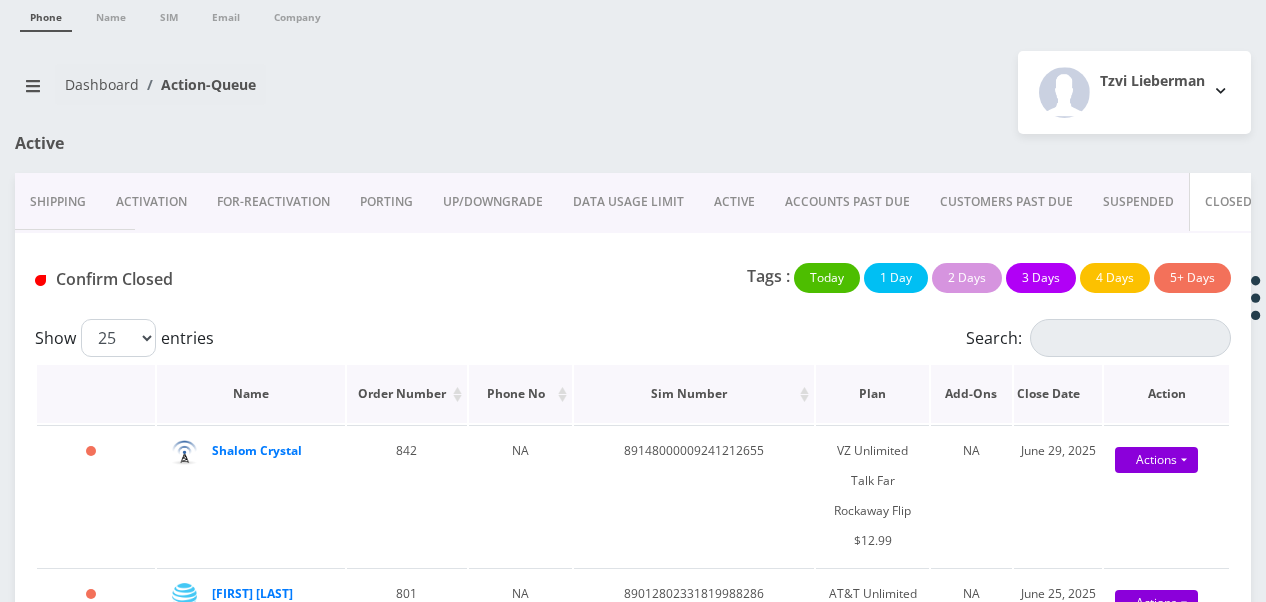 scroll, scrollTop: 100, scrollLeft: 0, axis: vertical 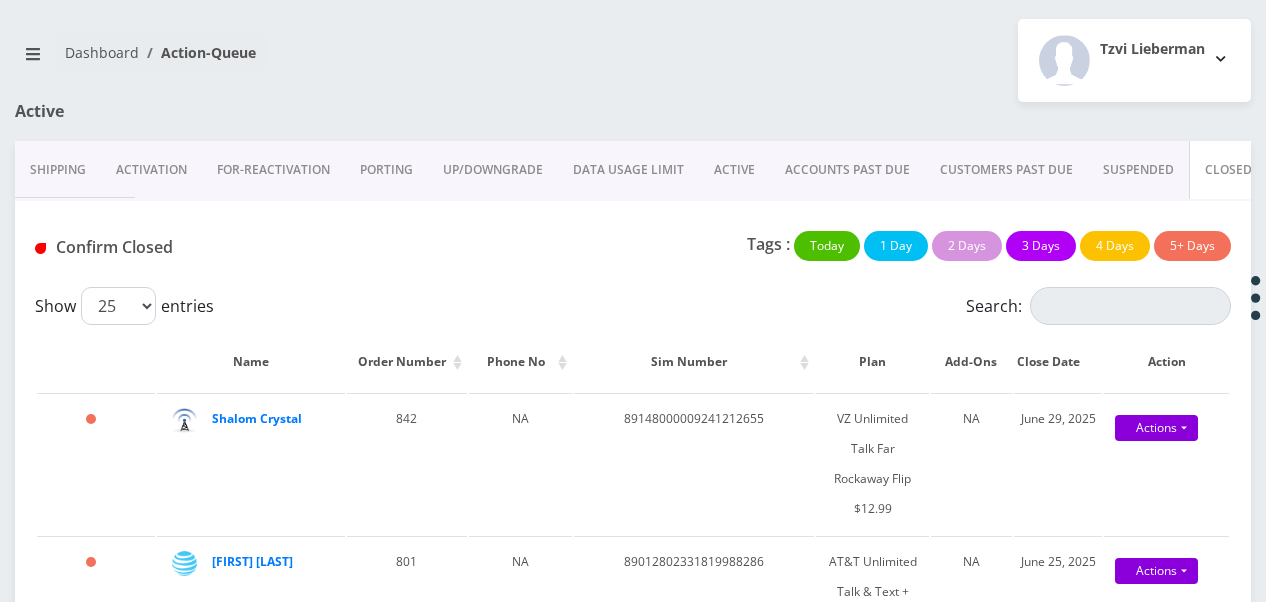 type on "[PHONE]" 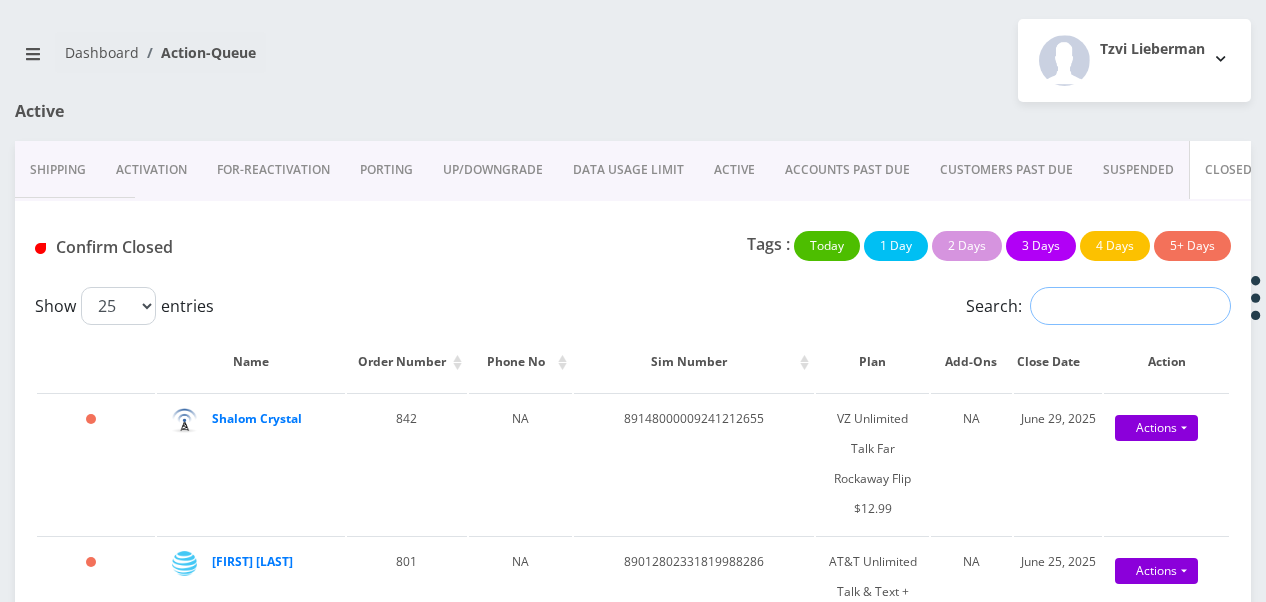 paste on "[PHONE]" 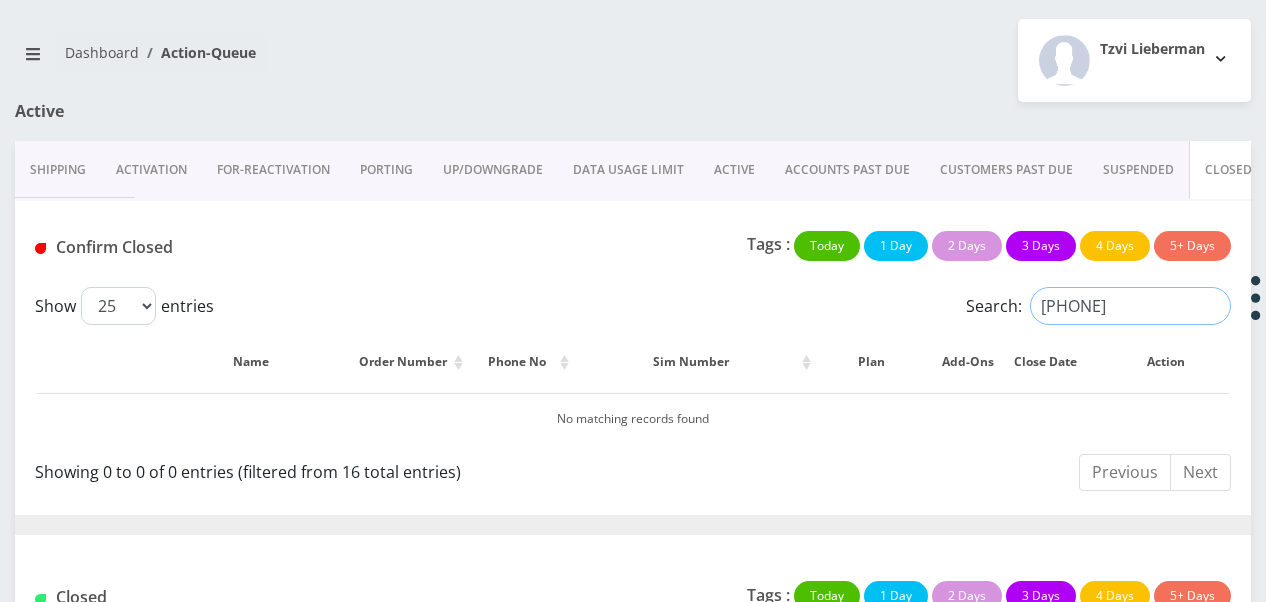 type on "[PHONE]" 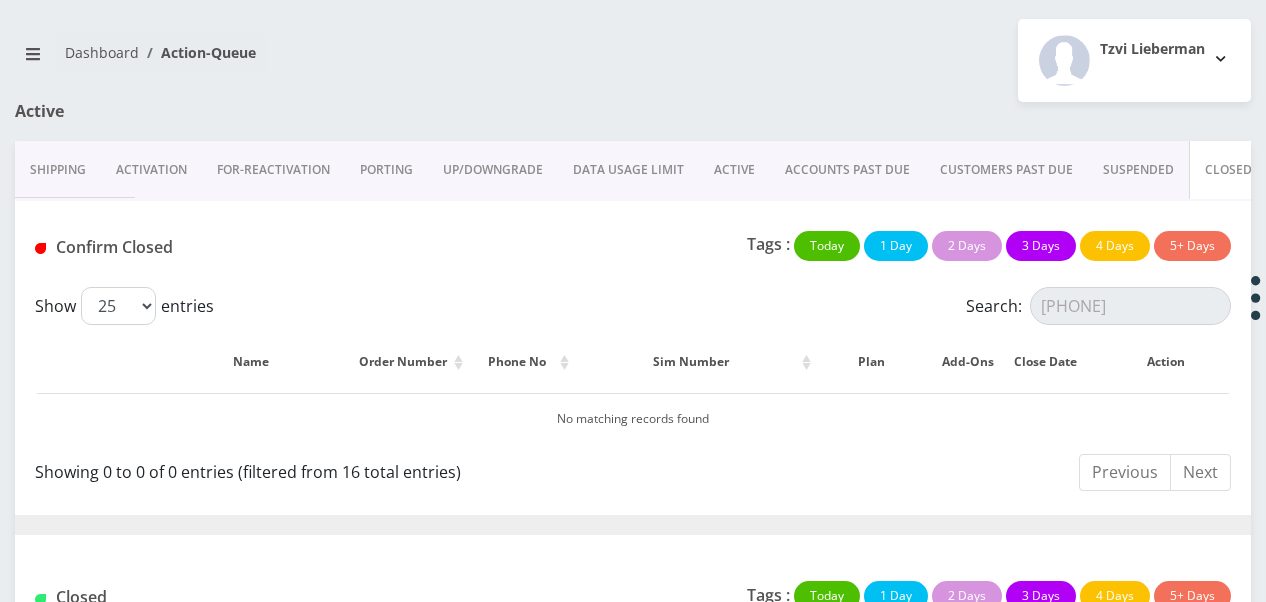 click on "ACTIVE" at bounding box center (734, 170) 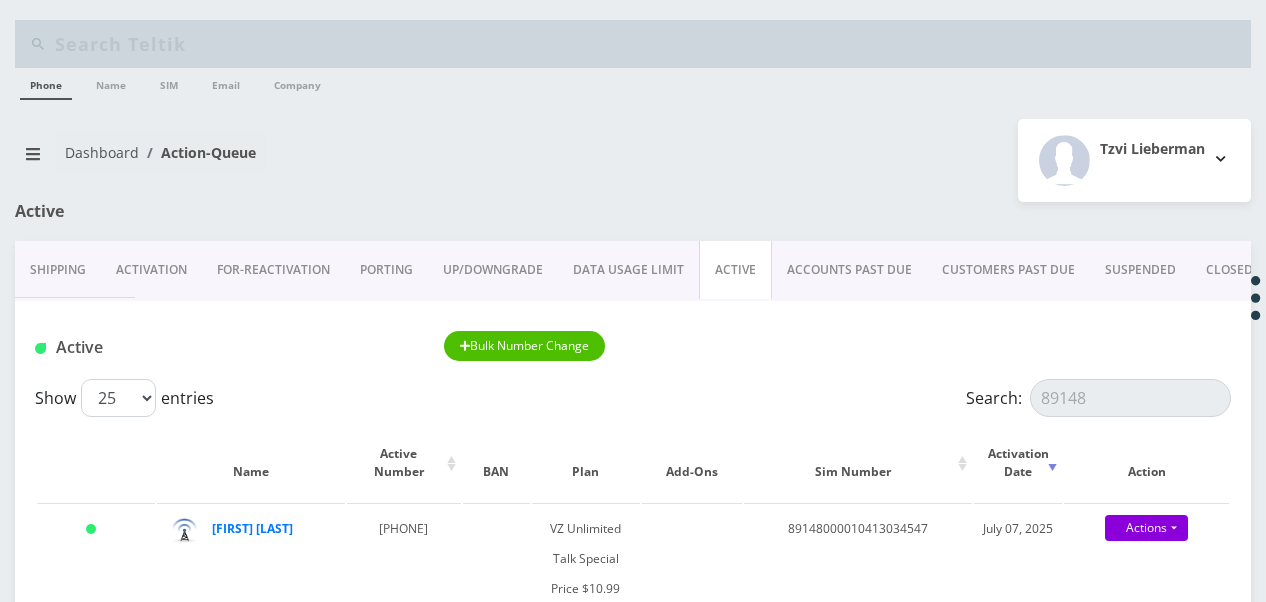 scroll, scrollTop: 200, scrollLeft: 0, axis: vertical 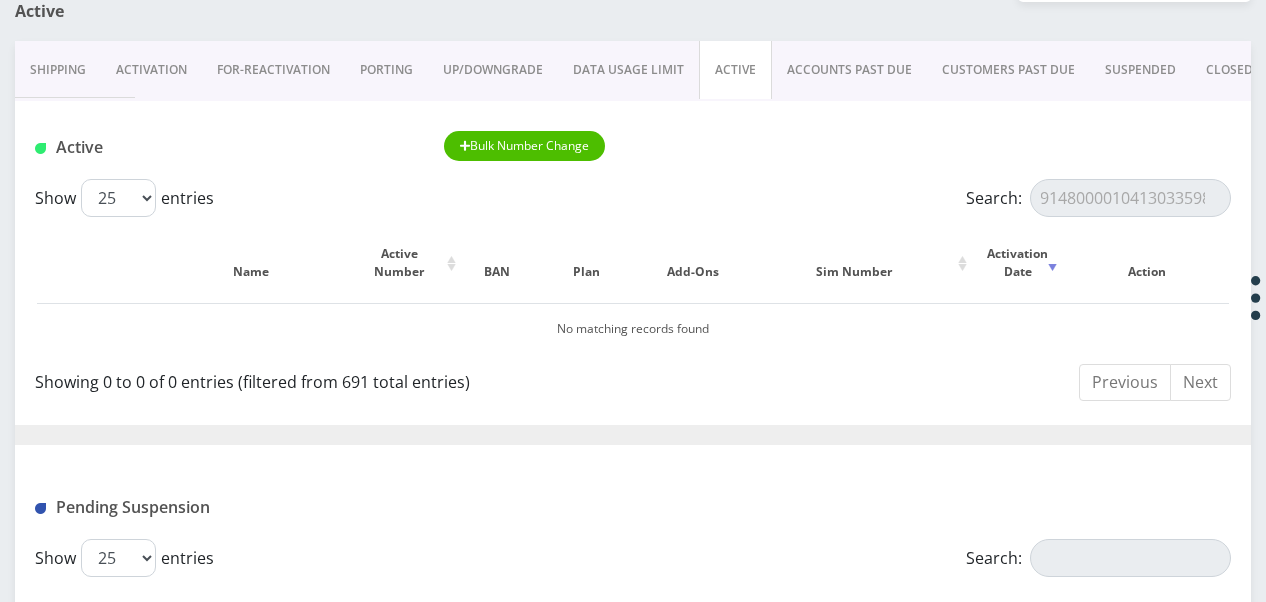 drag, startPoint x: 1200, startPoint y: 204, endPoint x: 1135, endPoint y: 208, distance: 65.12296 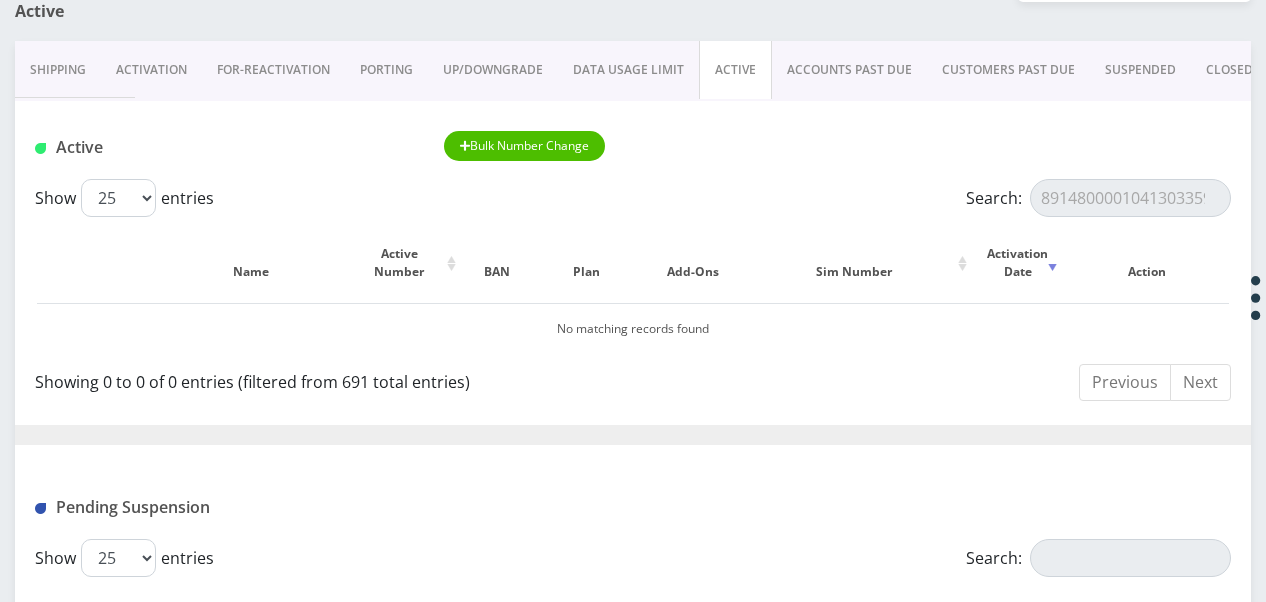 drag, startPoint x: 1205, startPoint y: 195, endPoint x: 910, endPoint y: 186, distance: 295.13727 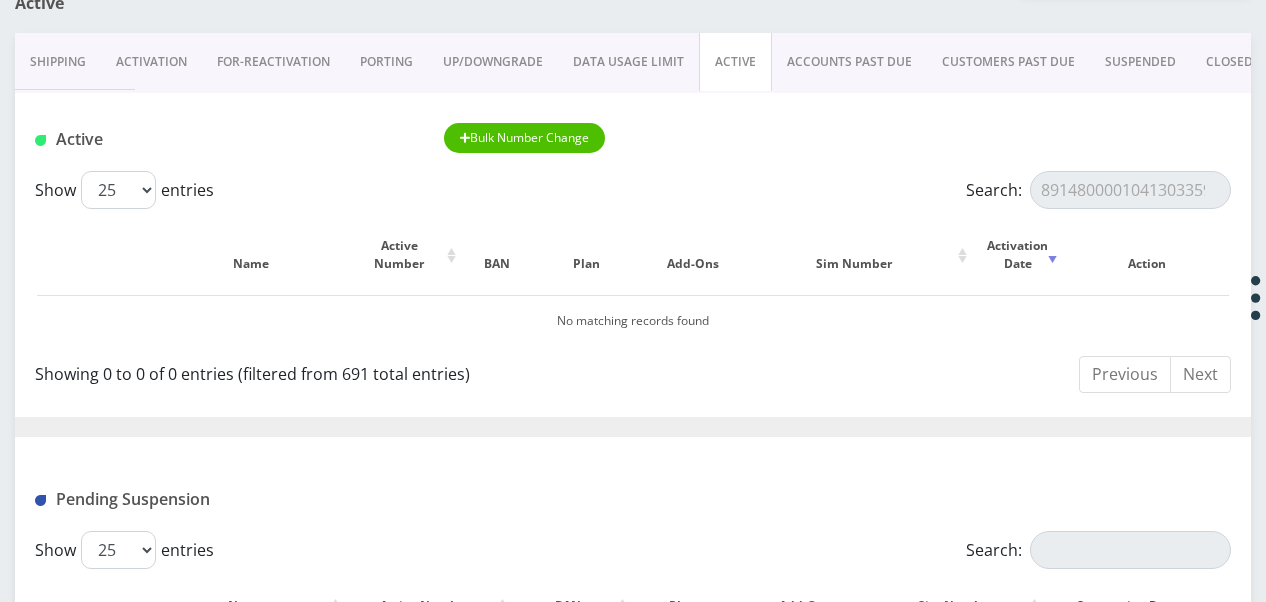 type on "89148000010413033598" 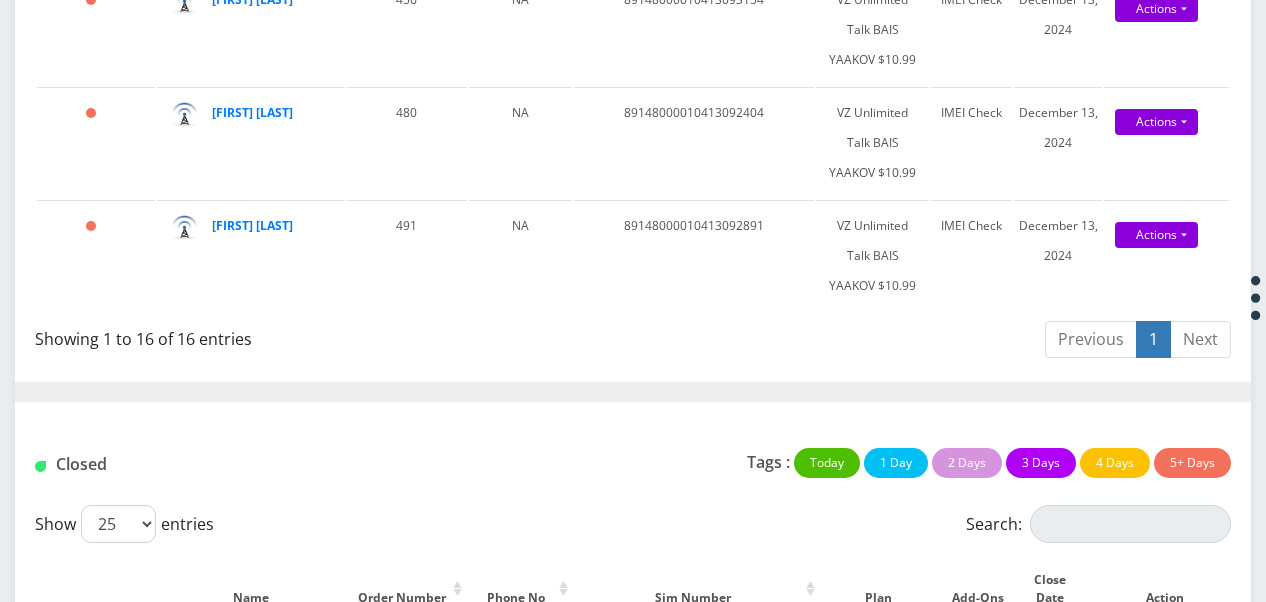 scroll, scrollTop: 2408, scrollLeft: 0, axis: vertical 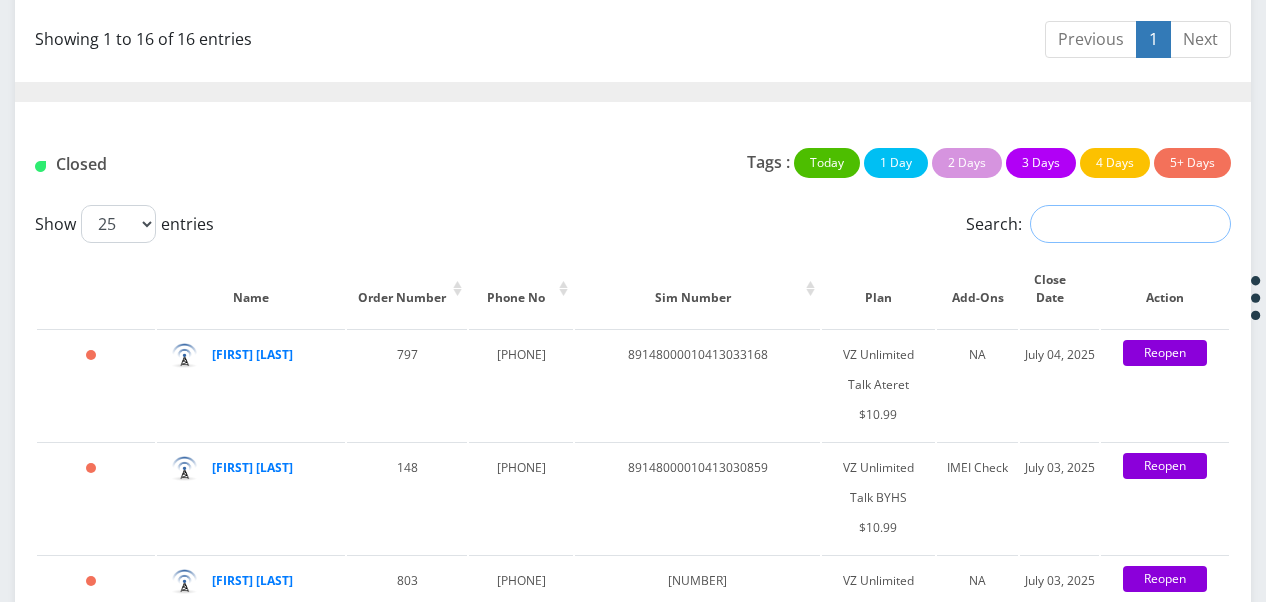 paste on "89148000010413033598" 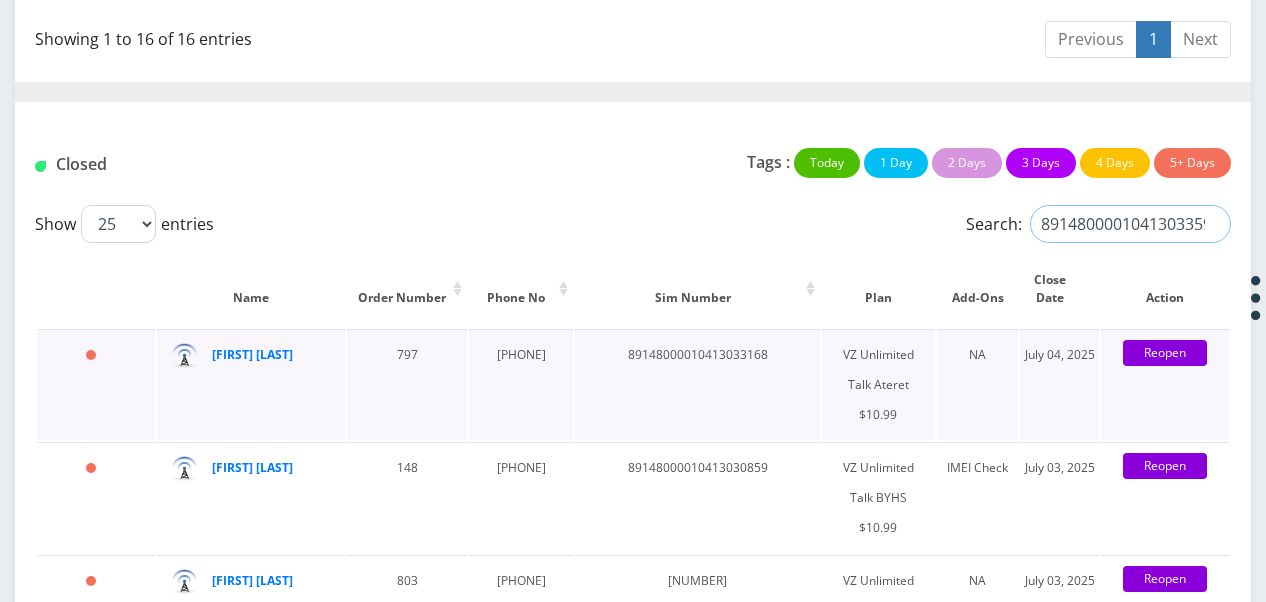 scroll, scrollTop: 0, scrollLeft: 10, axis: horizontal 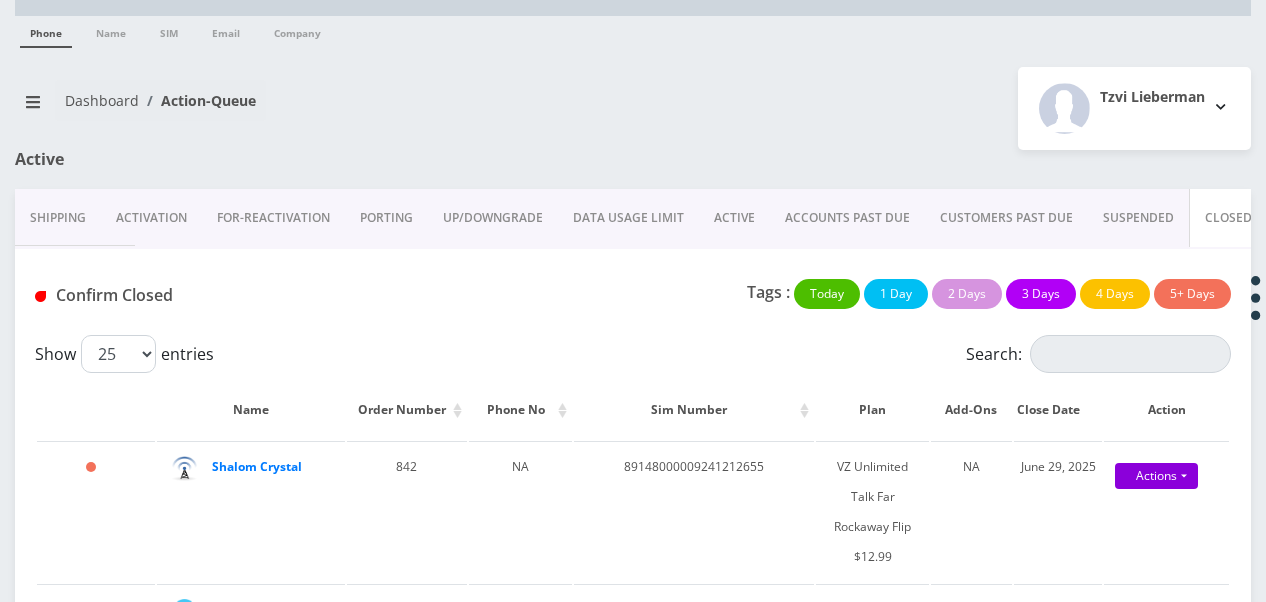 type on "89148000010413033598" 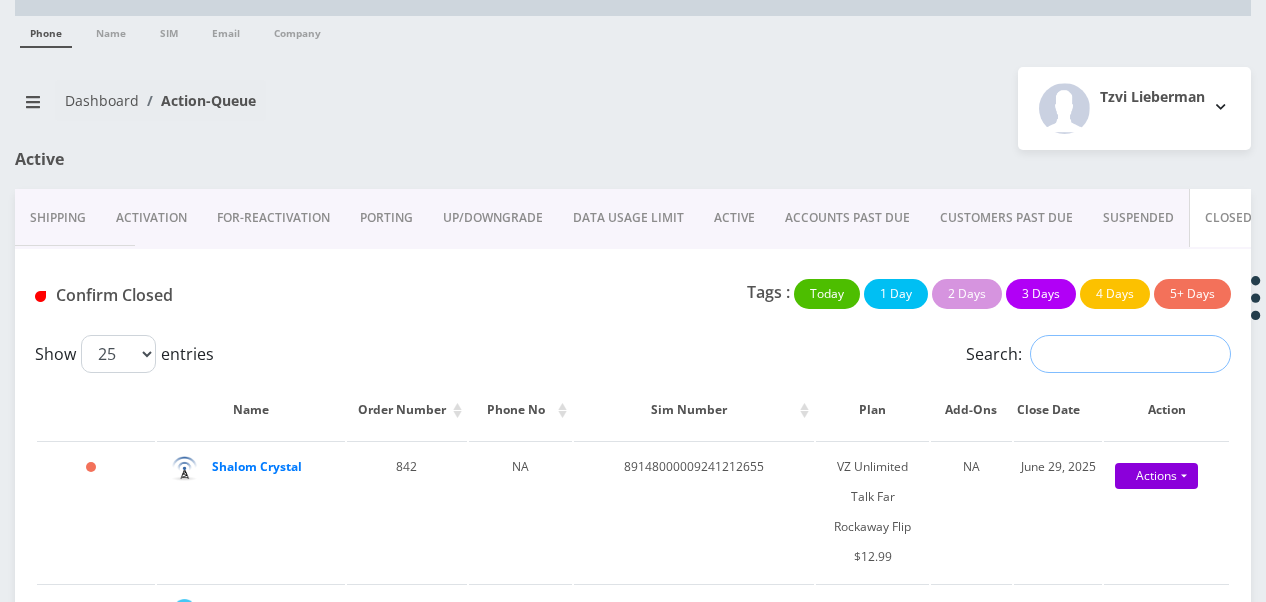 scroll, scrollTop: 0, scrollLeft: 0, axis: both 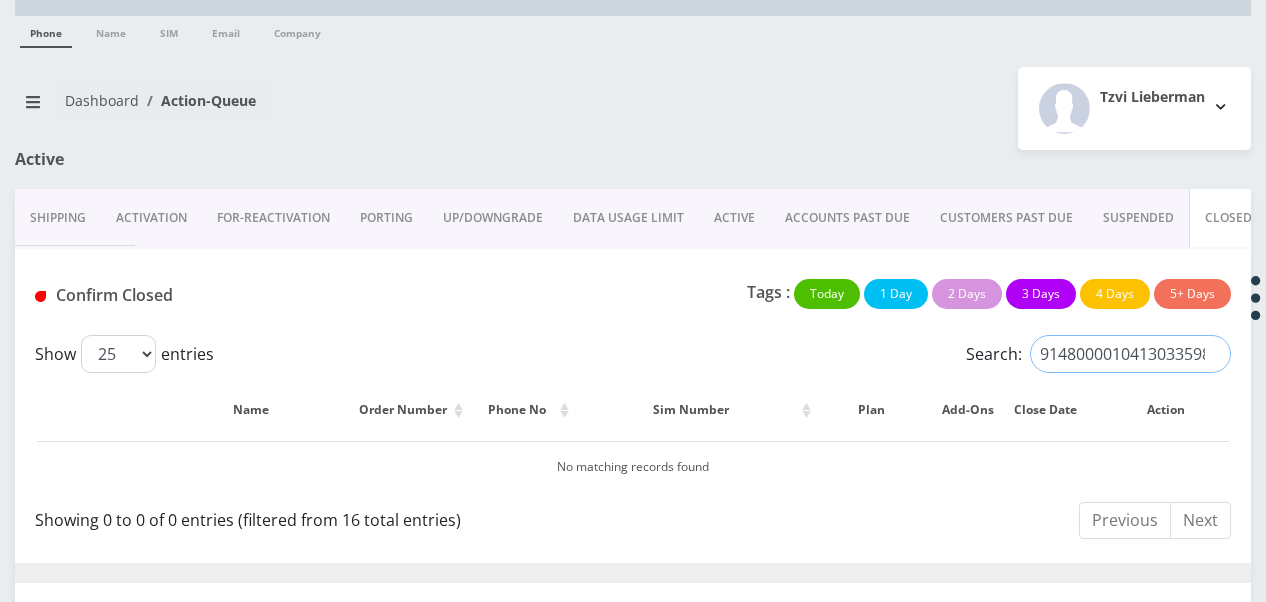 type on "89148000010413033598" 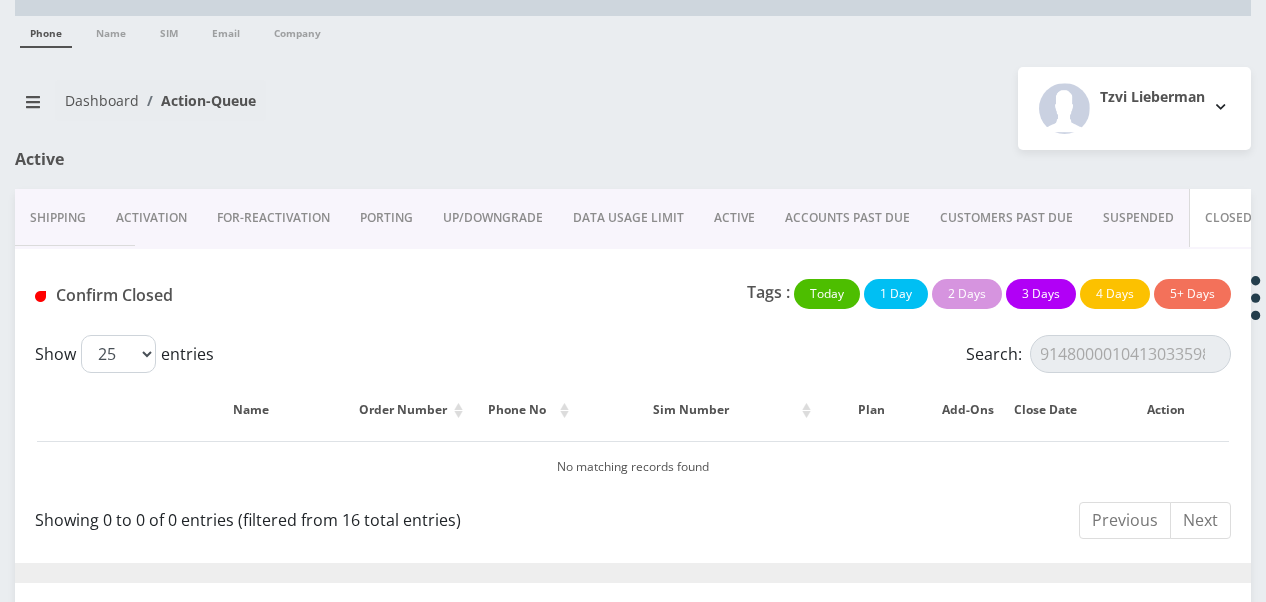scroll, scrollTop: 0, scrollLeft: 0, axis: both 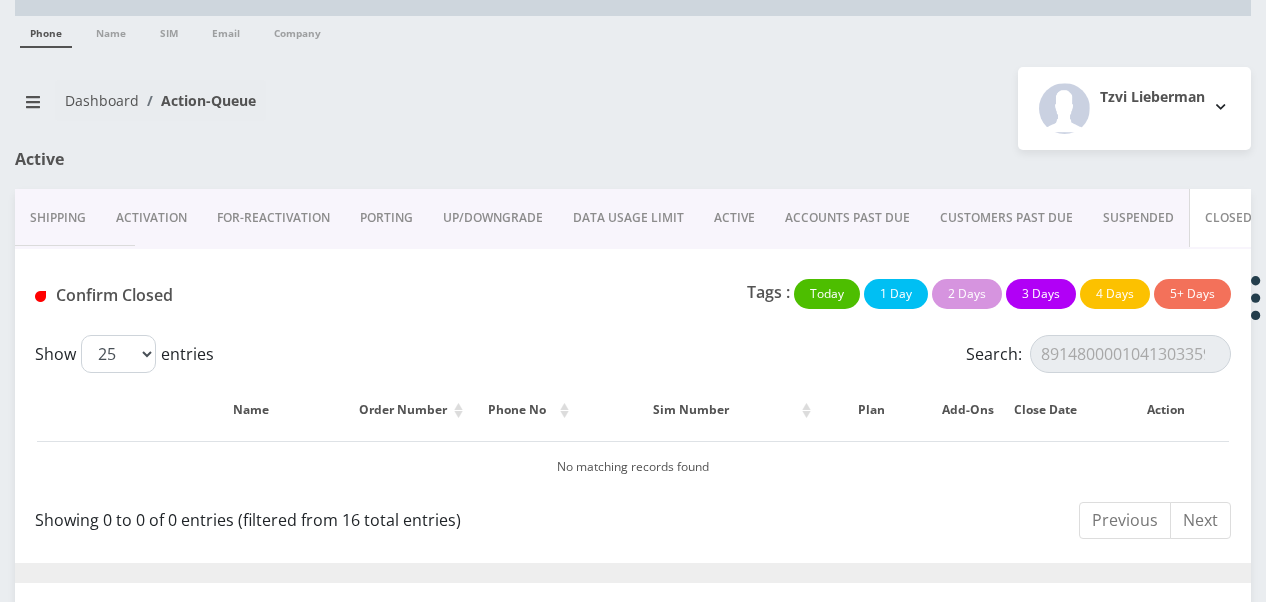 click on "ACTIVE" at bounding box center (734, 218) 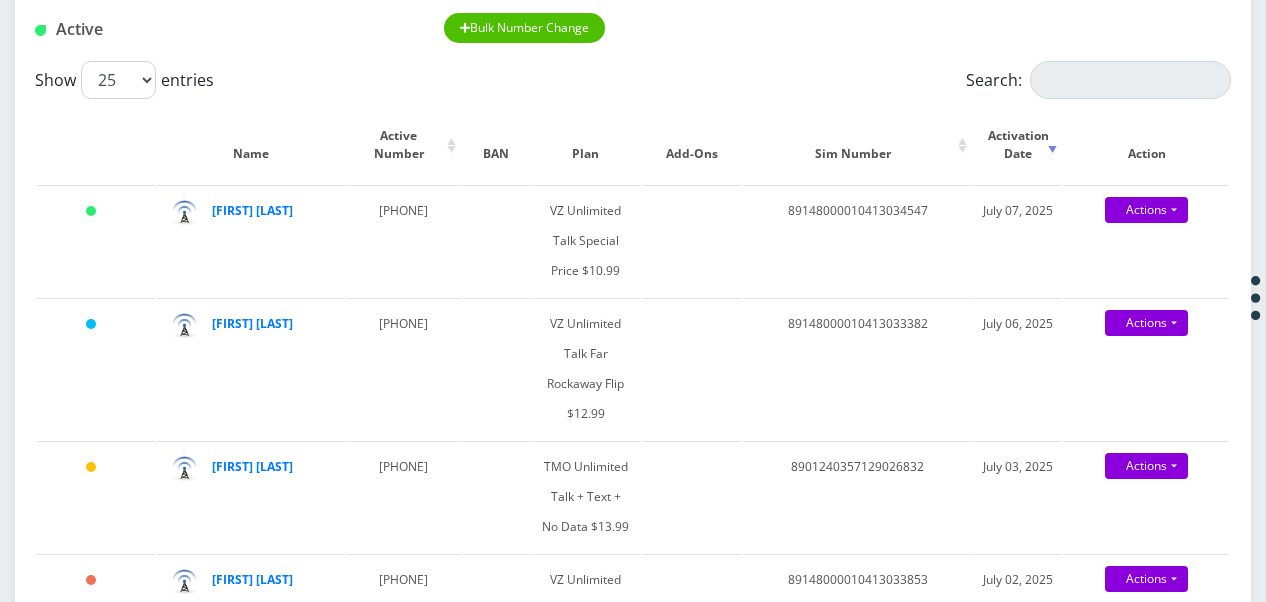 scroll, scrollTop: 352, scrollLeft: 0, axis: vertical 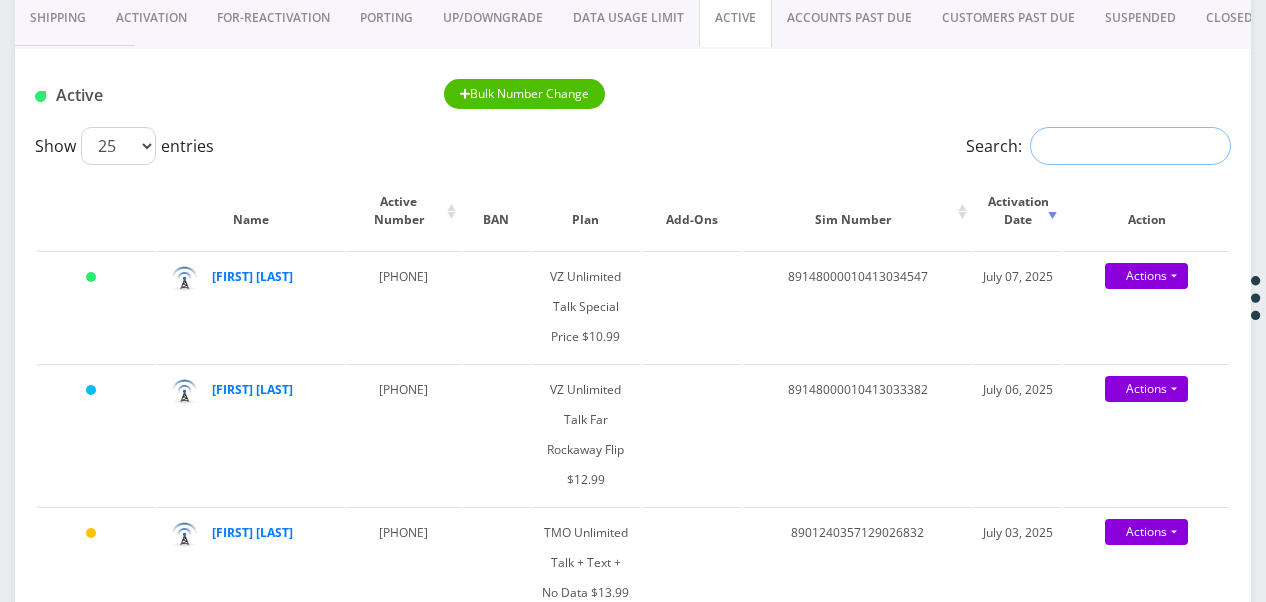 paste on "89148000010413033598" 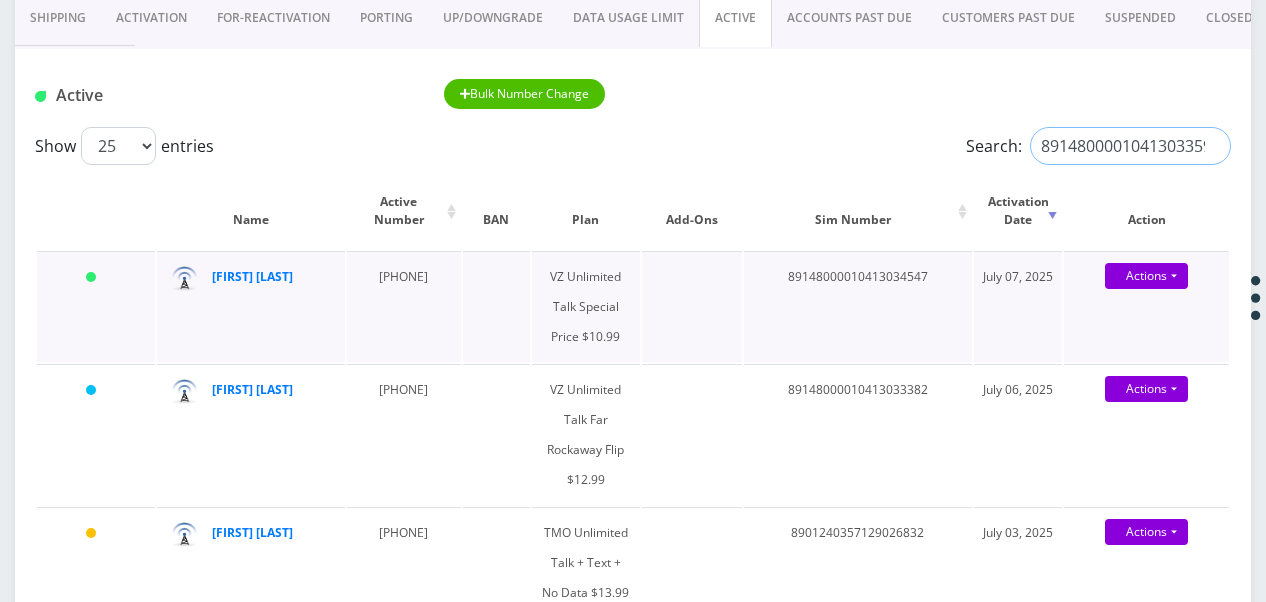 scroll, scrollTop: 0, scrollLeft: 10, axis: horizontal 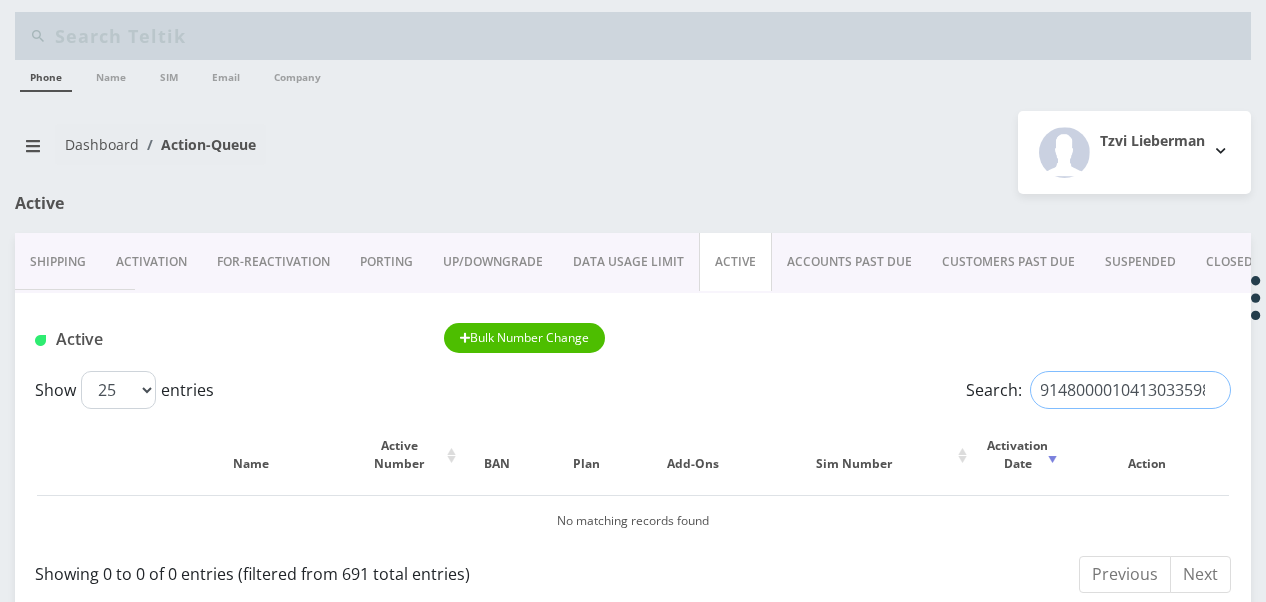 type on "89148000010413033598" 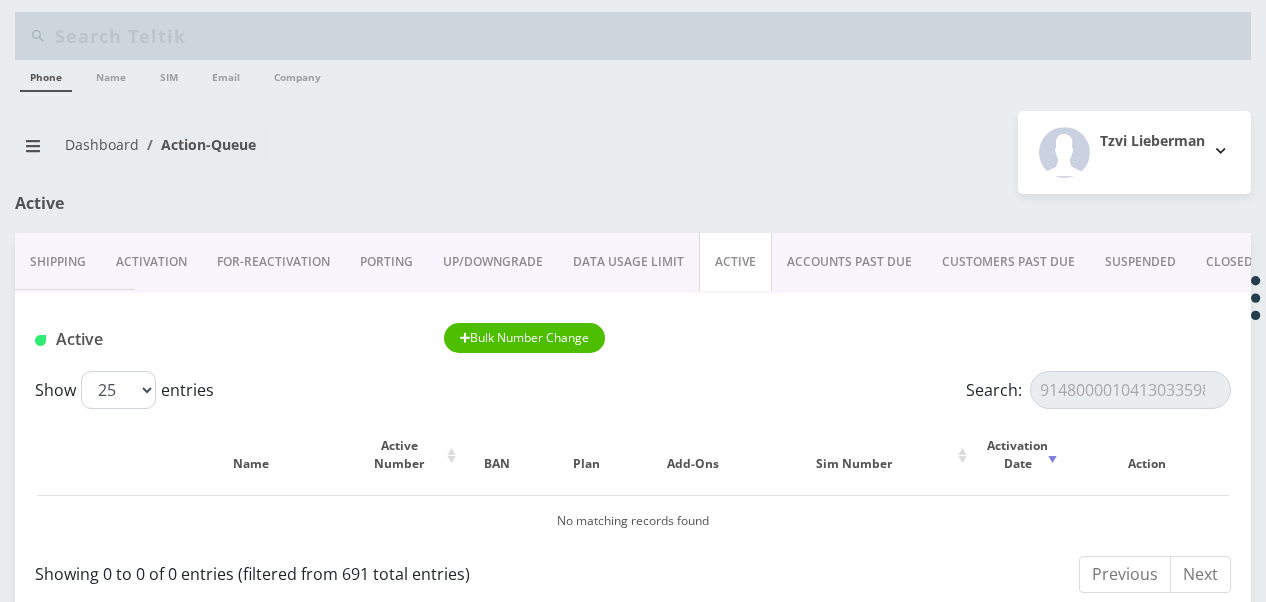 click on "CLOSED" at bounding box center [1229, 262] 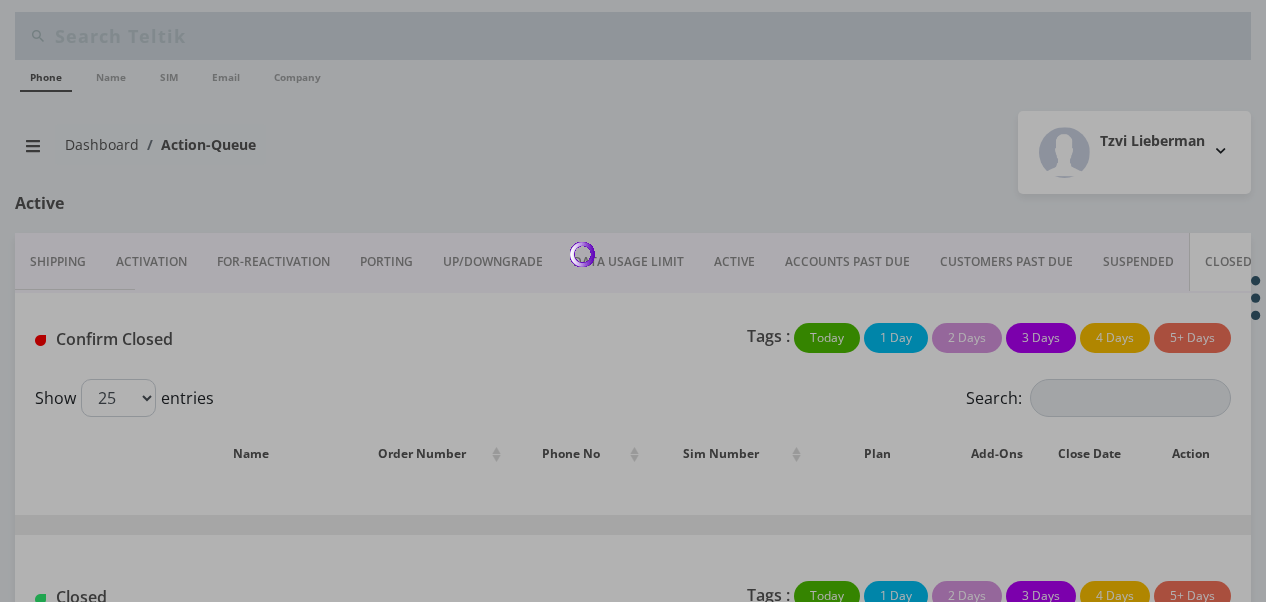 scroll, scrollTop: 0, scrollLeft: 0, axis: both 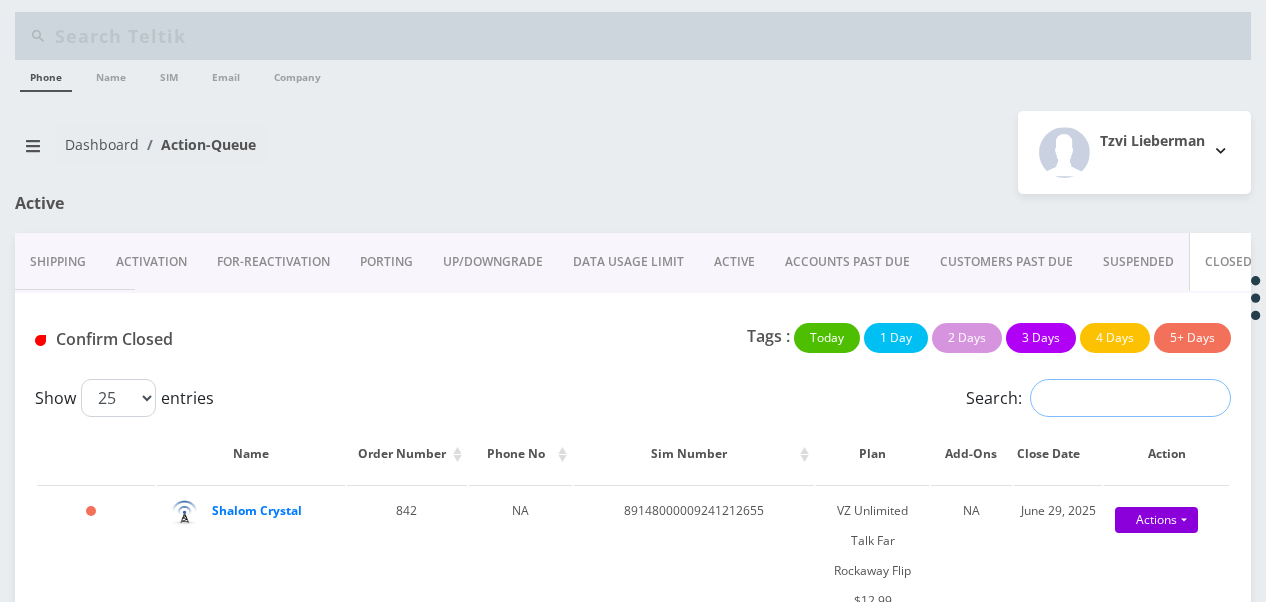 paste on "89148000010413033598" 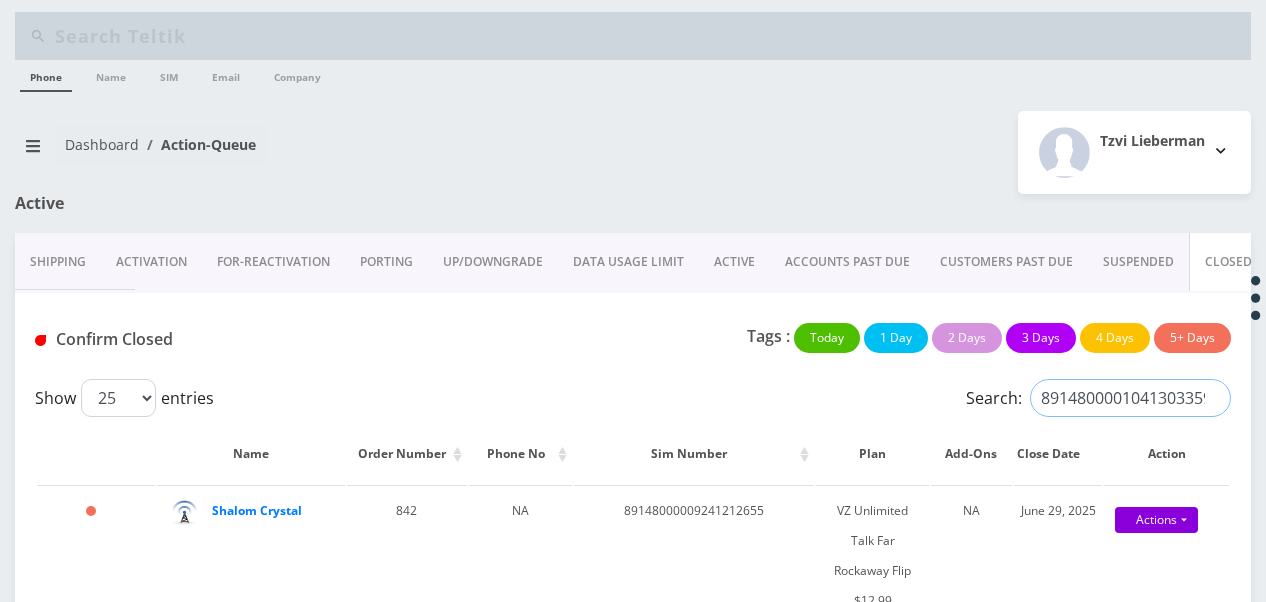 scroll, scrollTop: 0, scrollLeft: 10, axis: horizontal 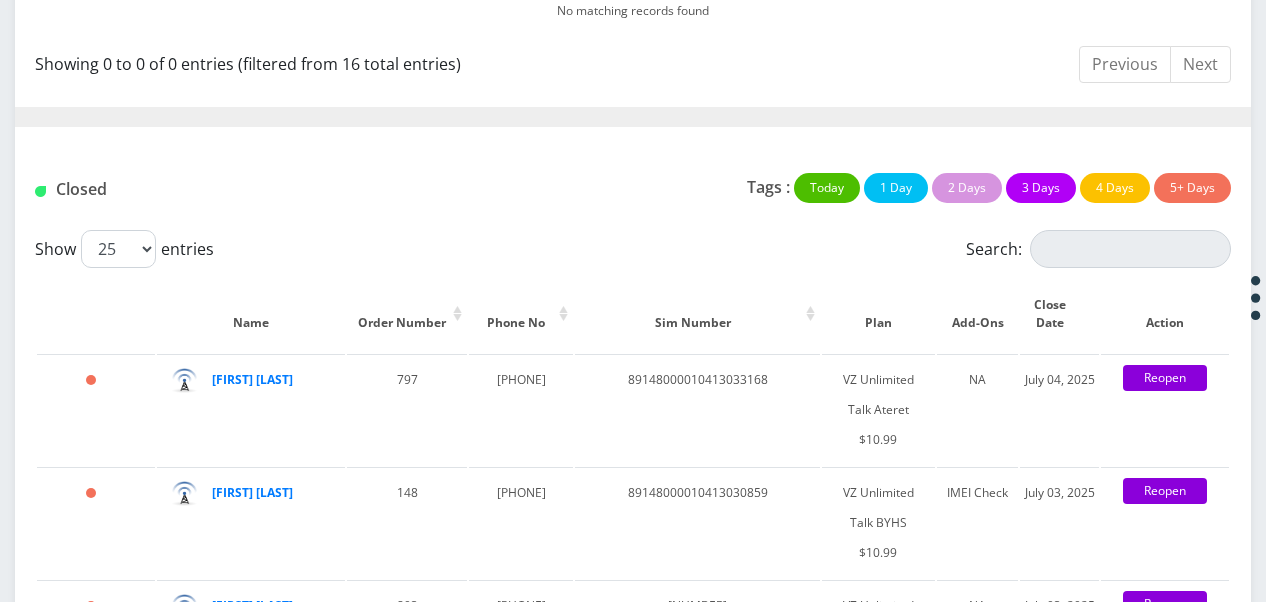 type on "89148000010413033598" 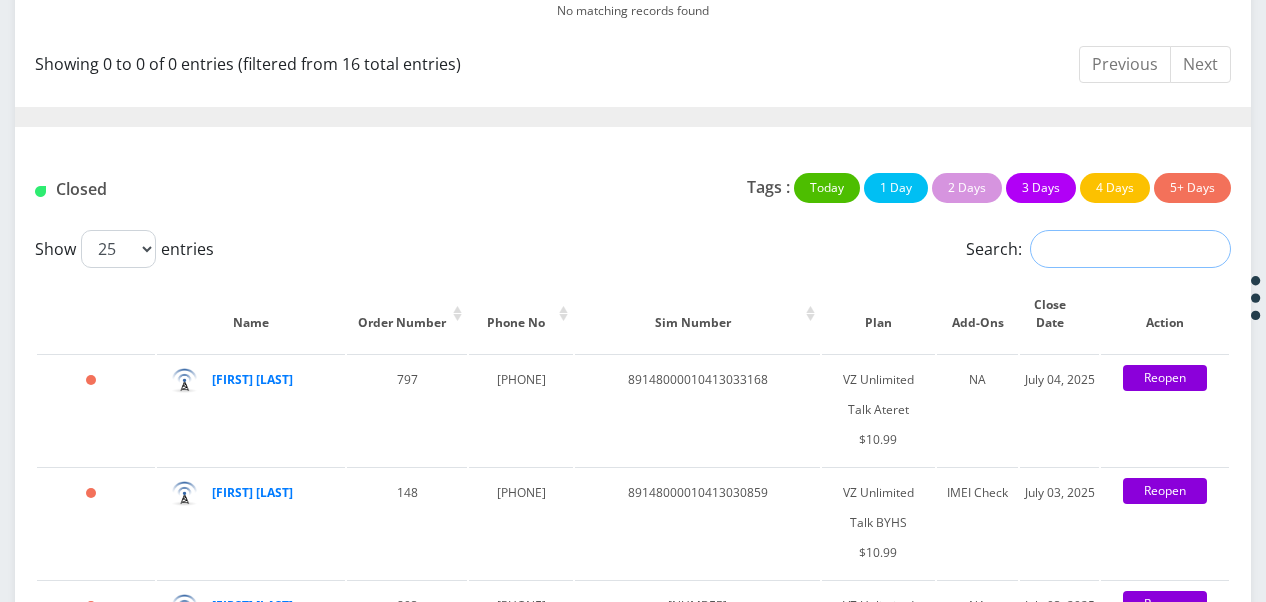 scroll, scrollTop: 0, scrollLeft: 0, axis: both 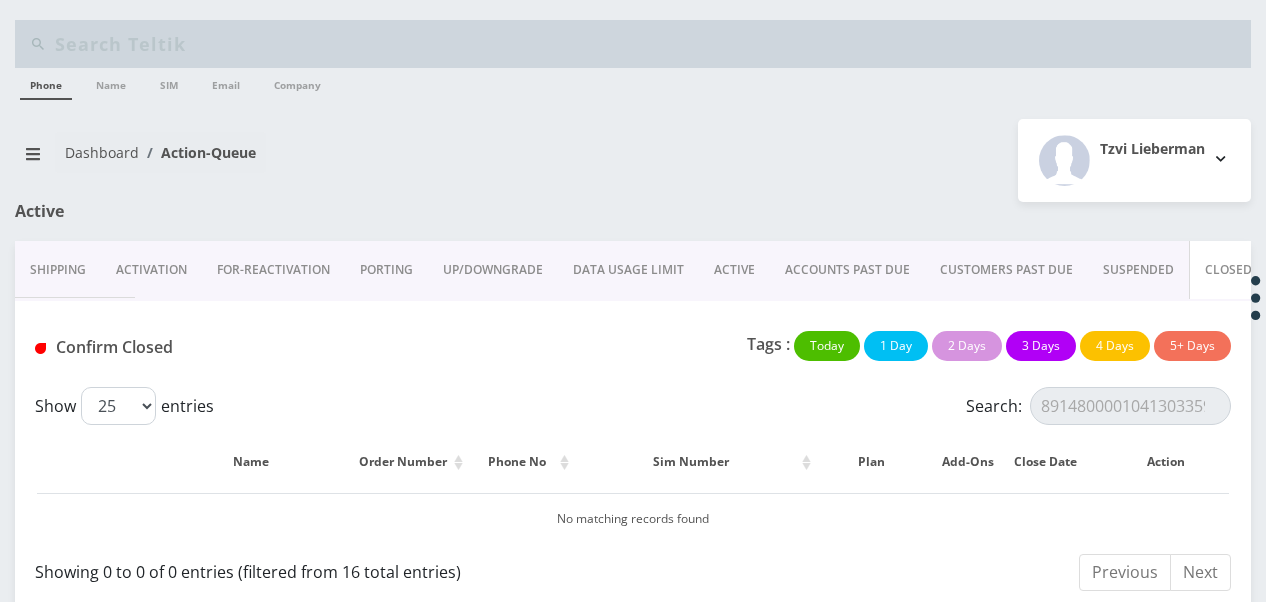 type on "89148000010413033598" 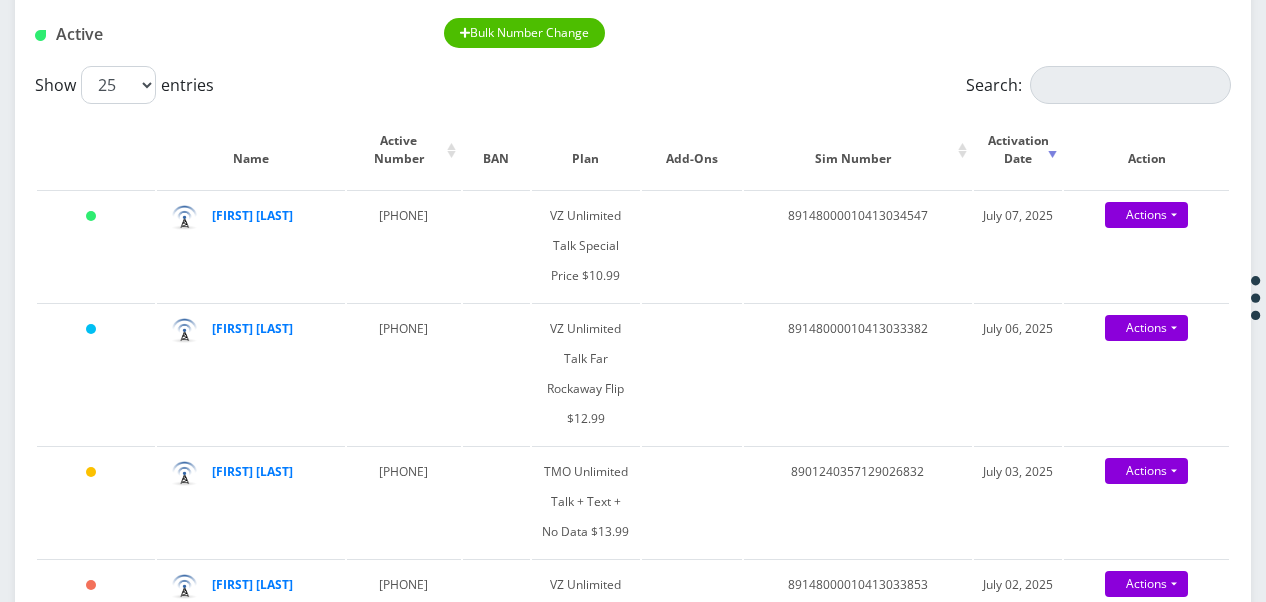 scroll, scrollTop: 200, scrollLeft: 0, axis: vertical 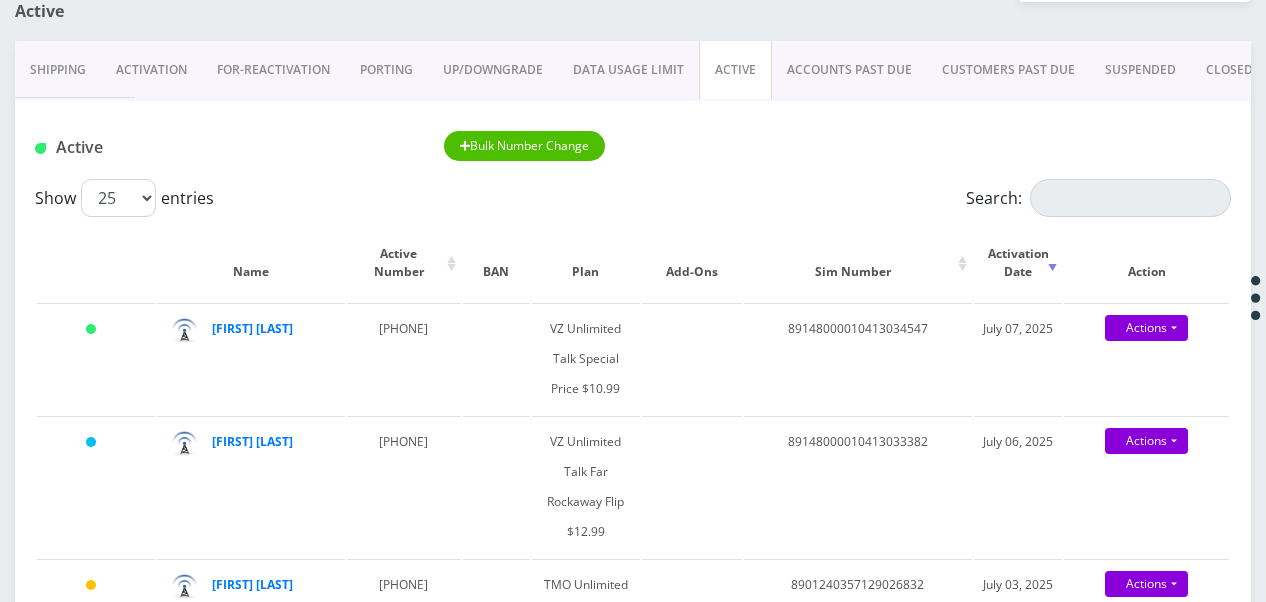 click on "ACCOUNTS PAST DUE" at bounding box center [849, 70] 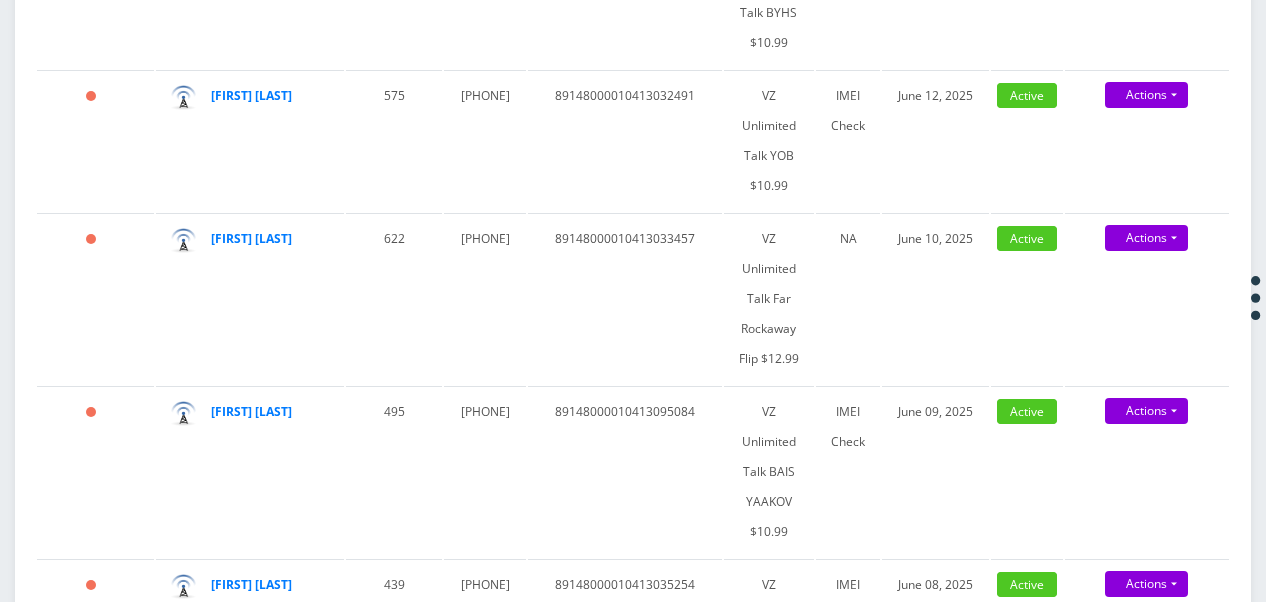 scroll, scrollTop: 2796, scrollLeft: 0, axis: vertical 